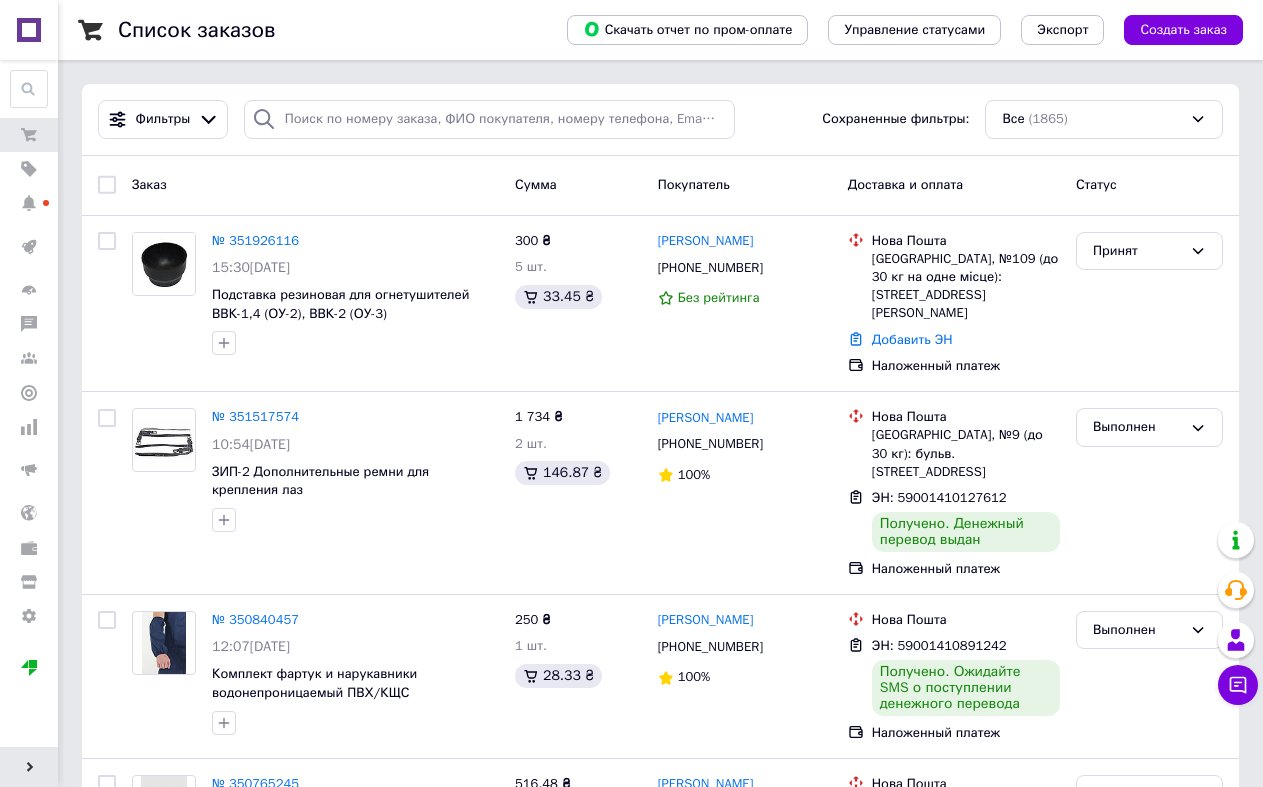 scroll, scrollTop: 0, scrollLeft: 0, axis: both 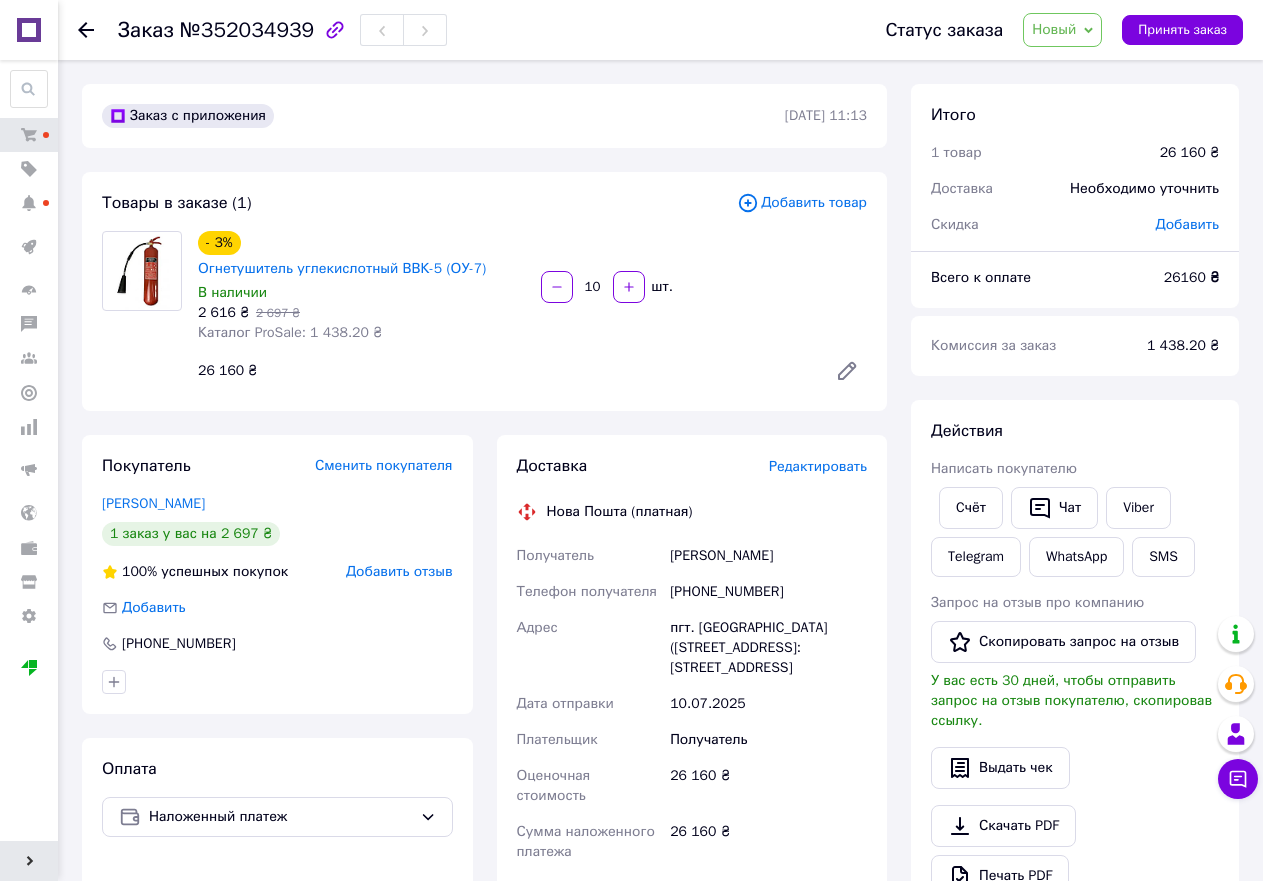 click 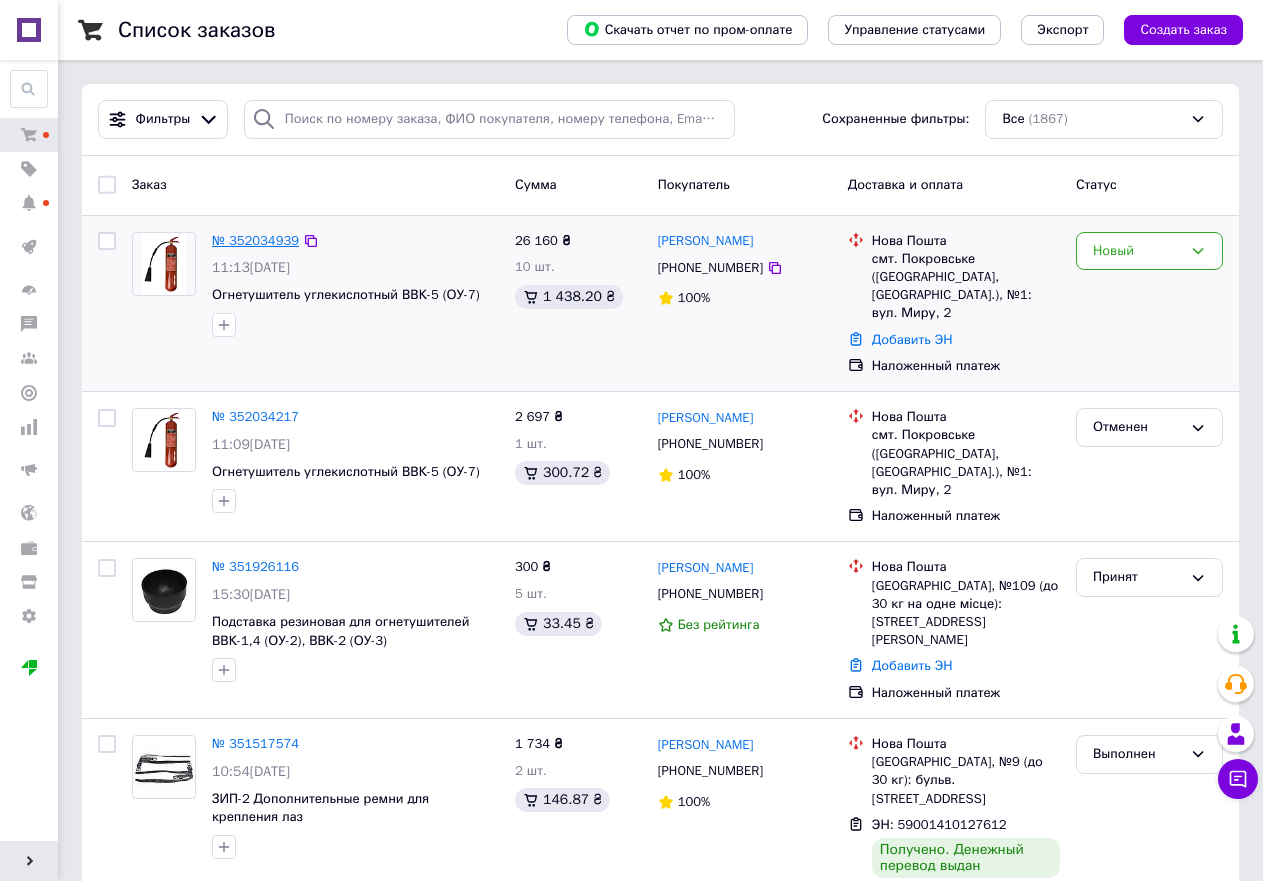 click on "№ 352034939" at bounding box center [255, 240] 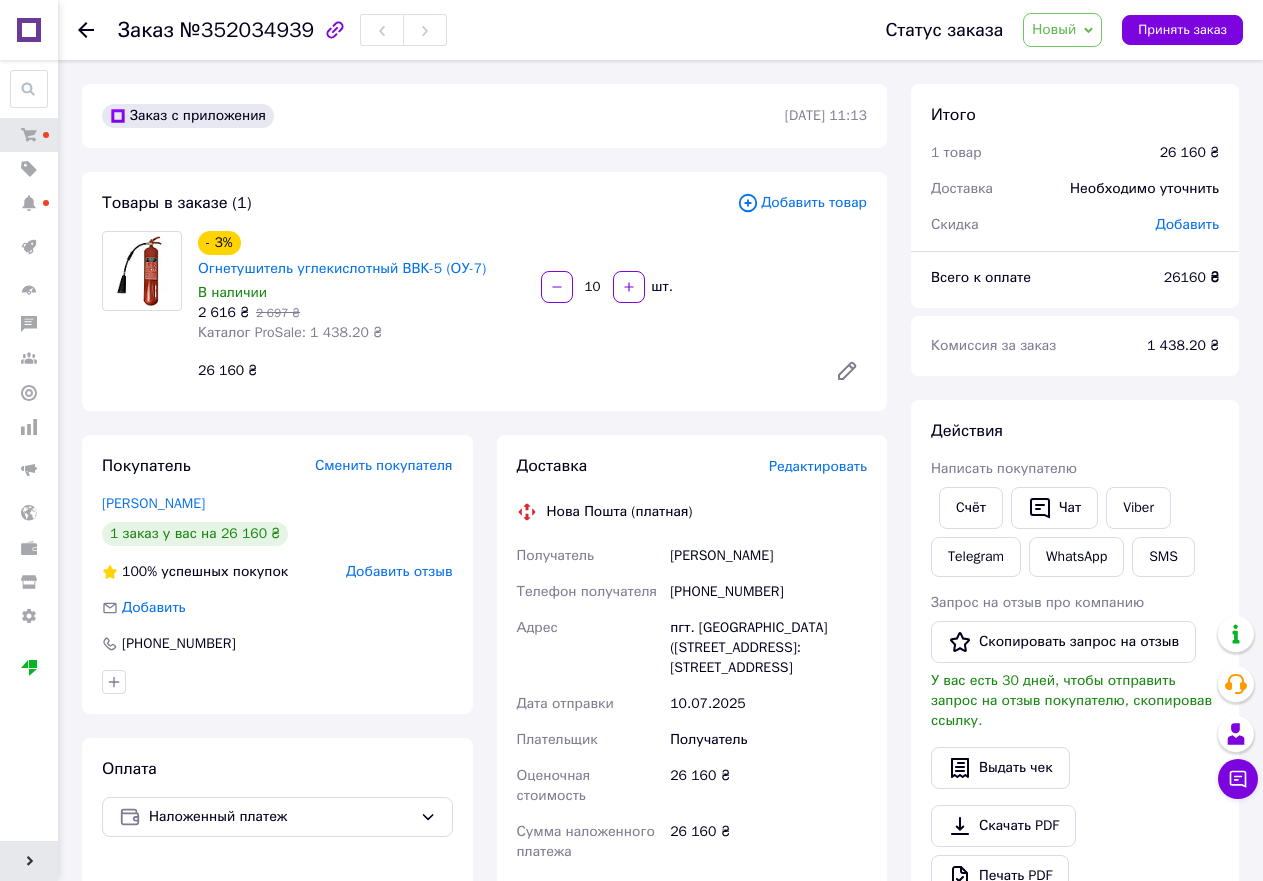 click 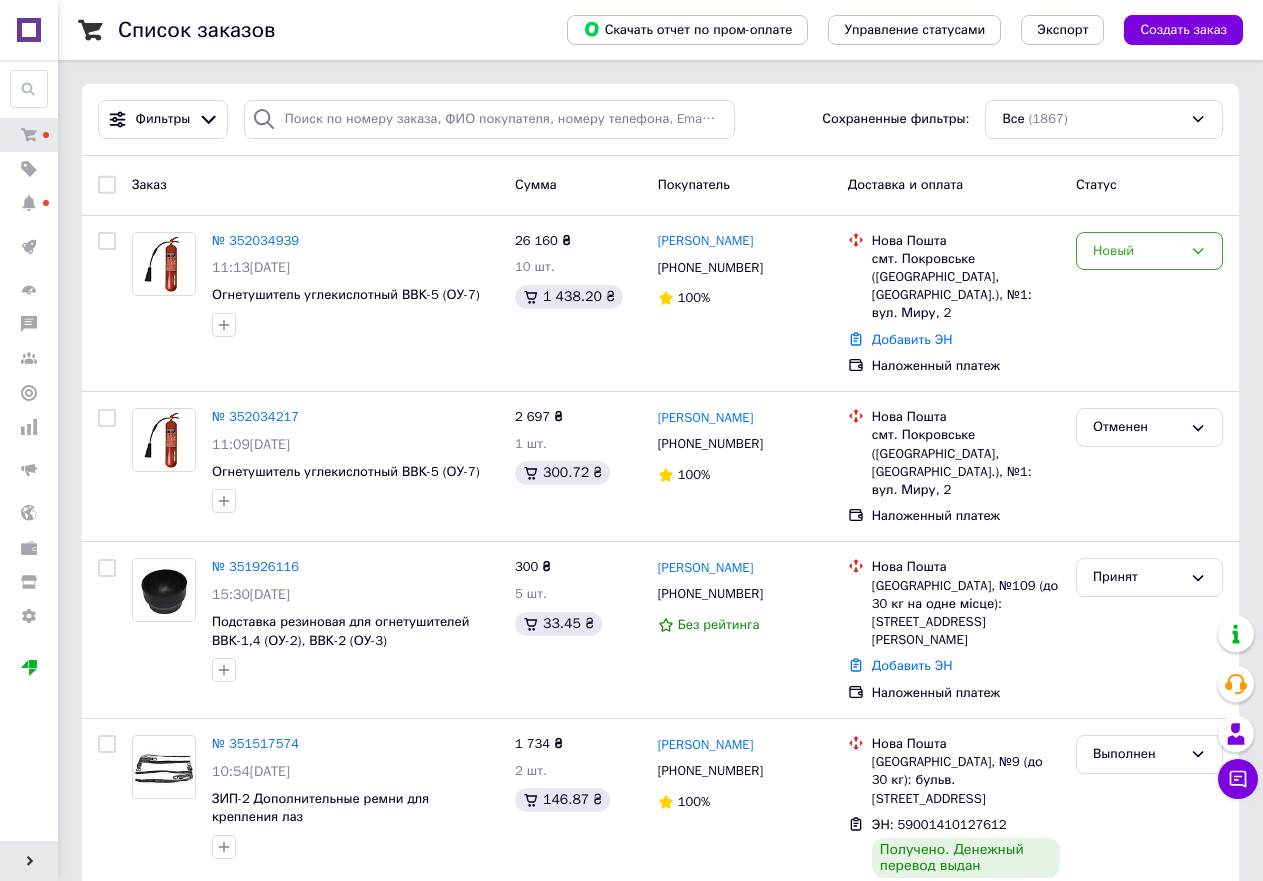 click 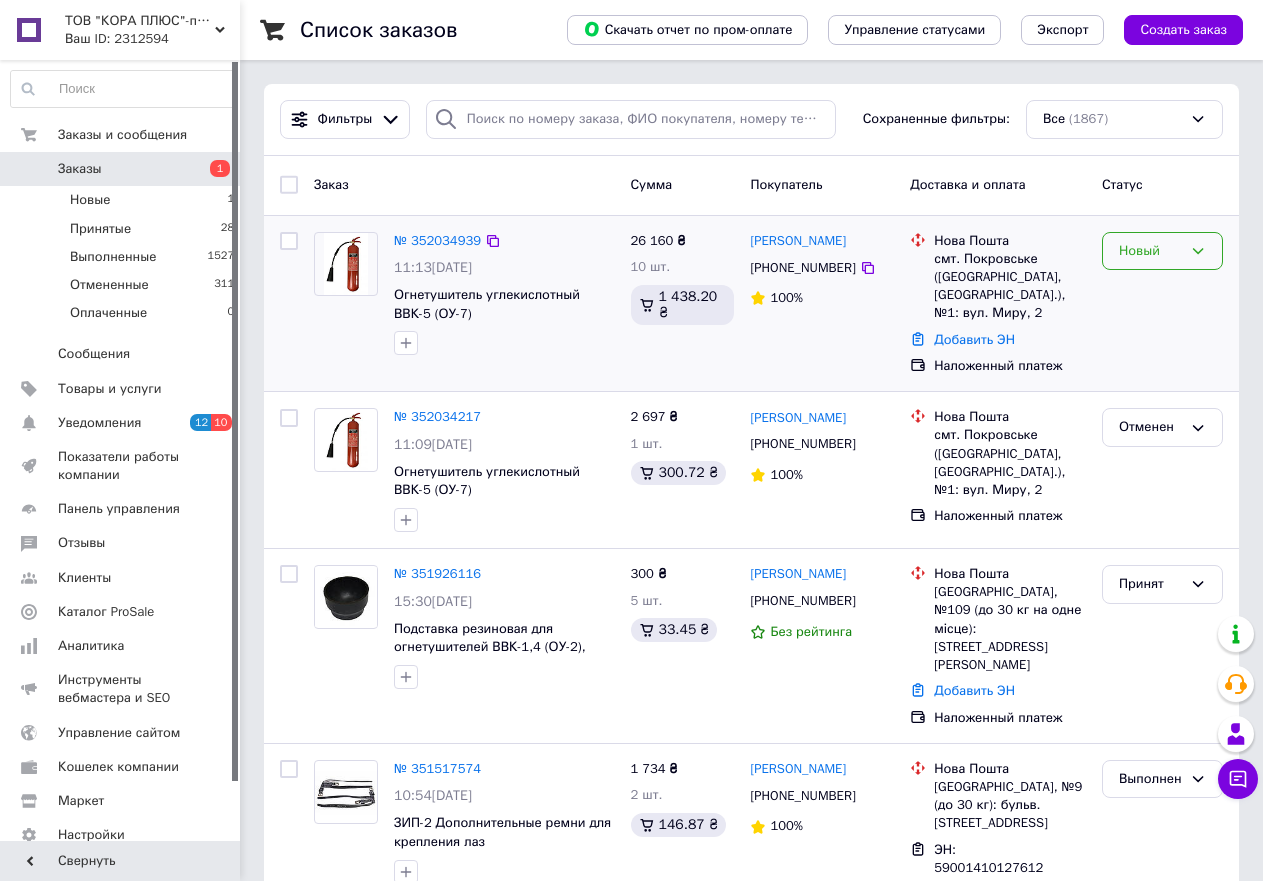 click 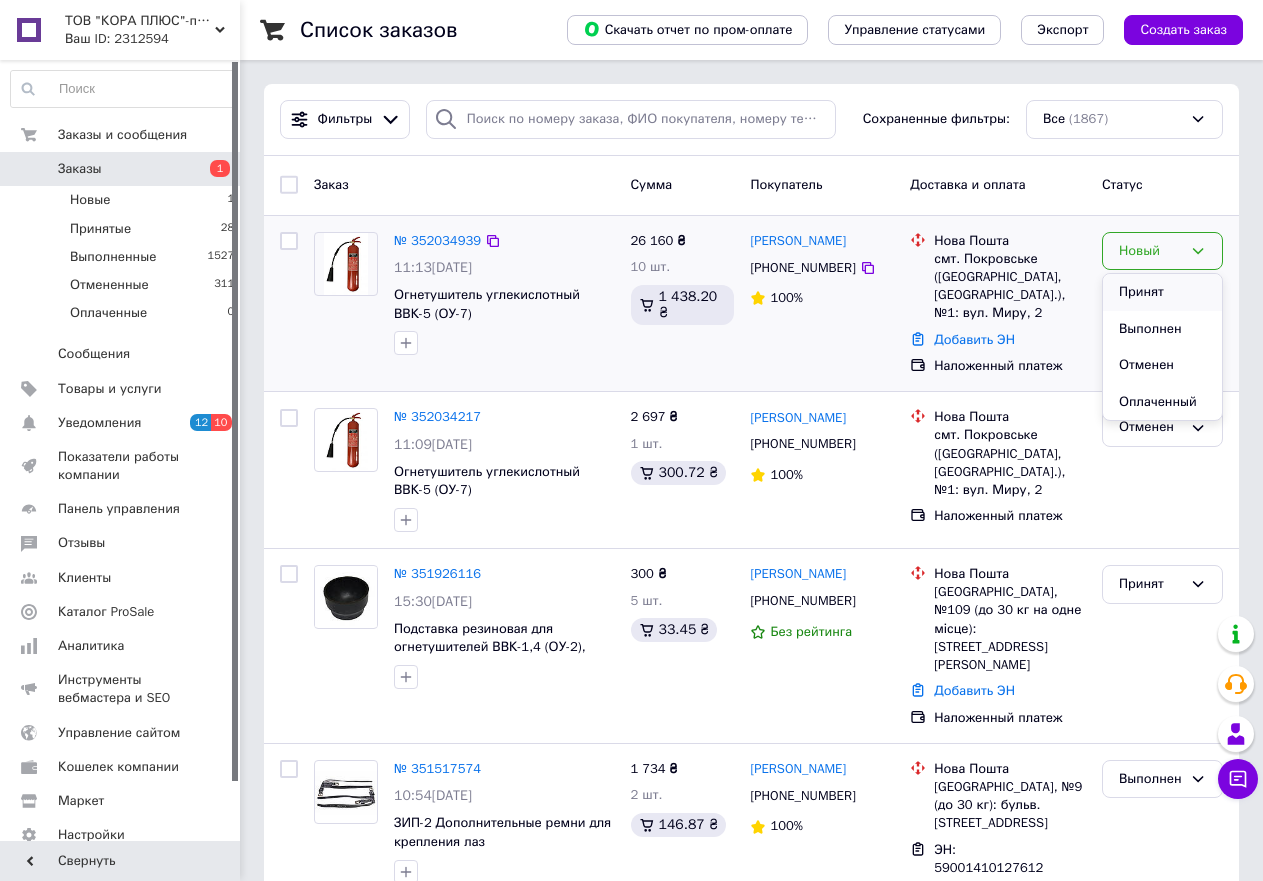 click on "Принят" at bounding box center (1162, 292) 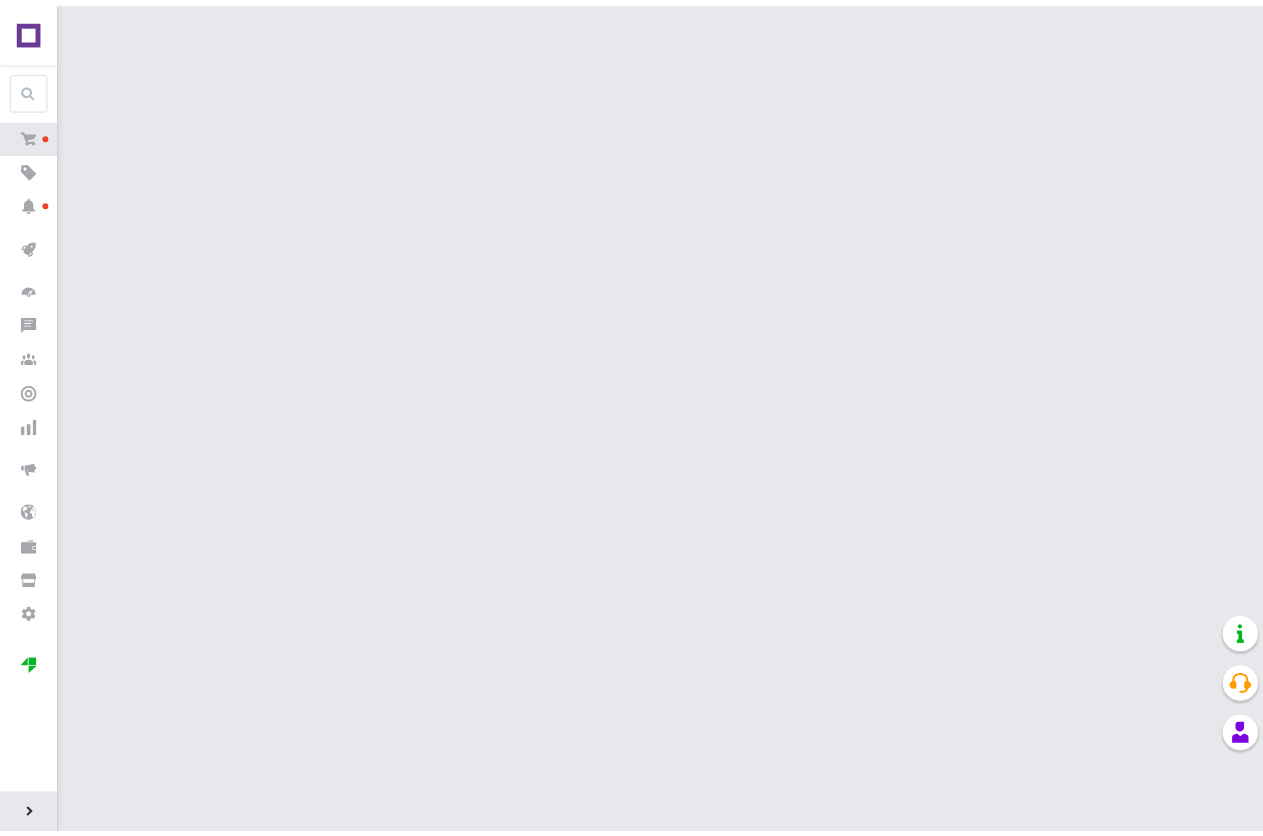 scroll, scrollTop: 0, scrollLeft: 0, axis: both 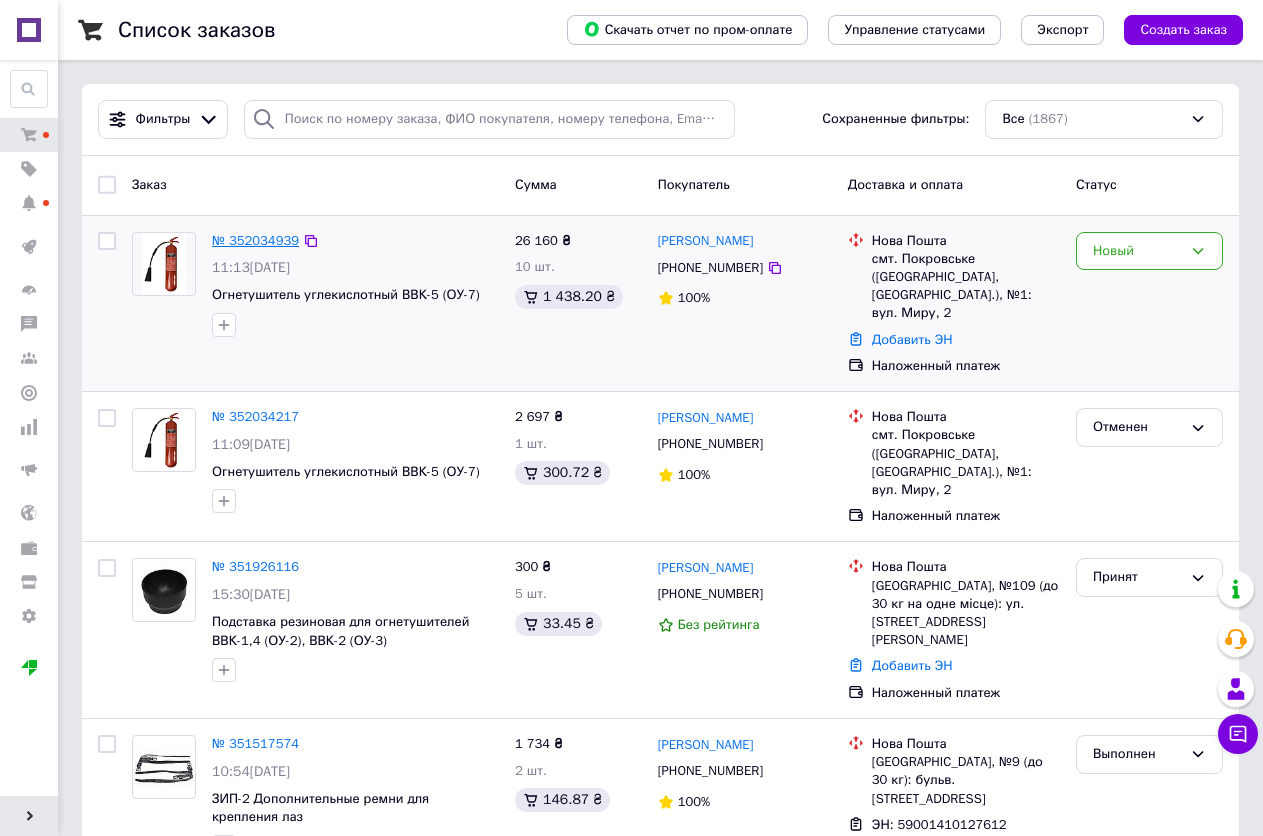 click on "№ 352034939" at bounding box center (255, 240) 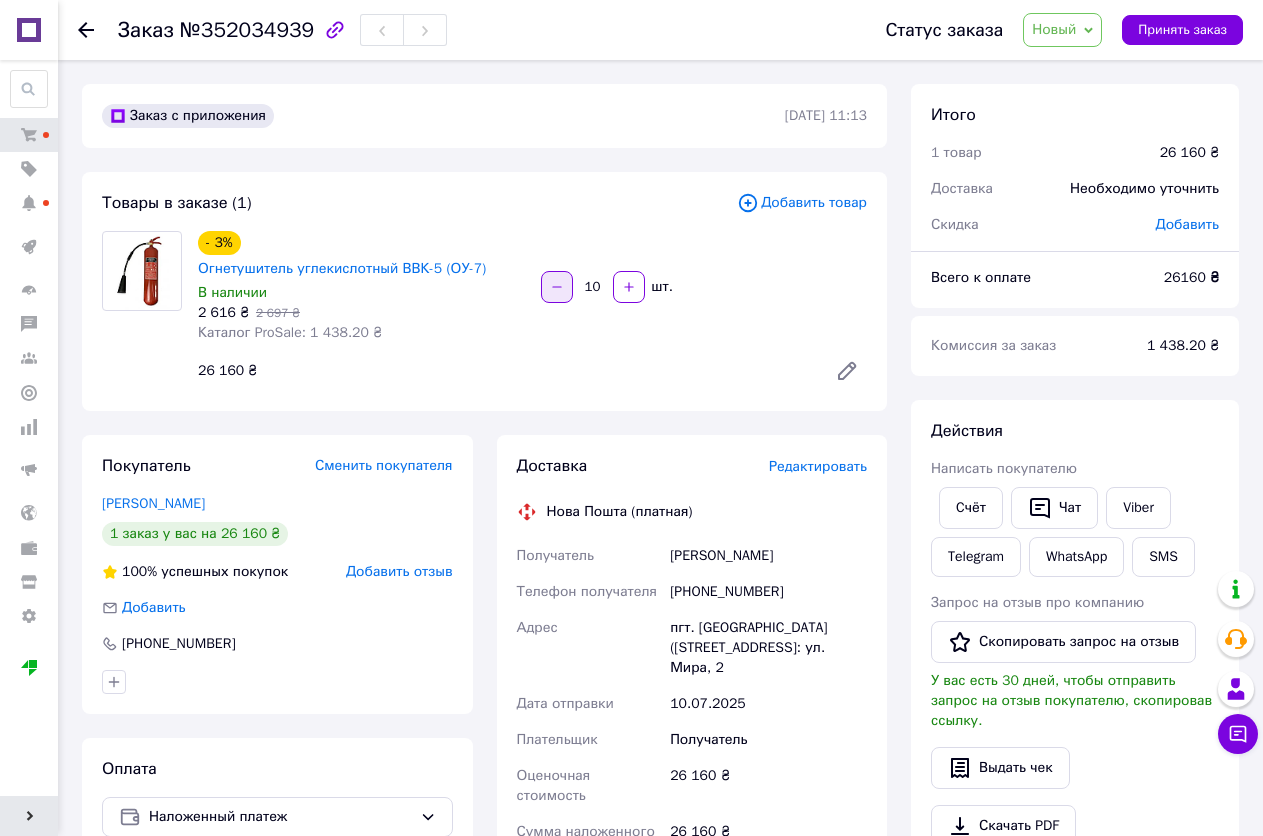 click 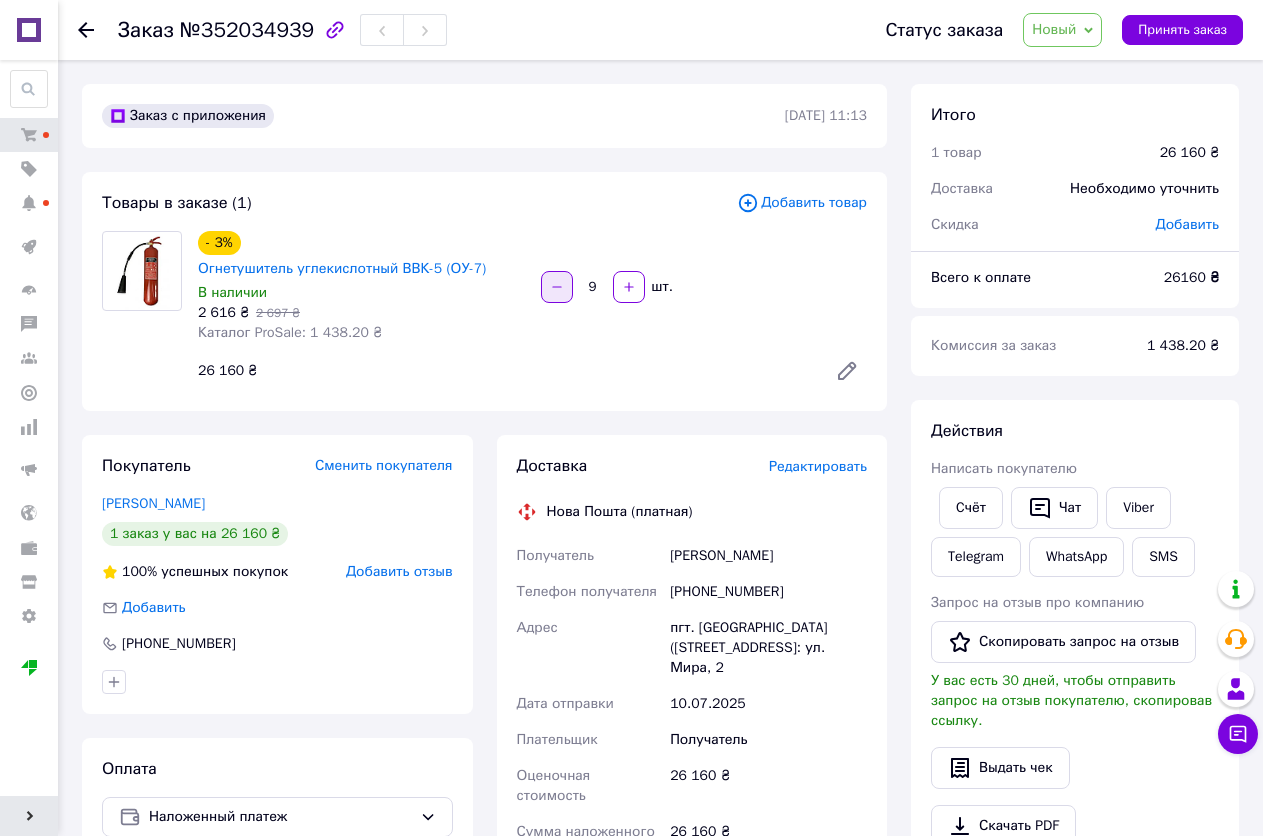 click 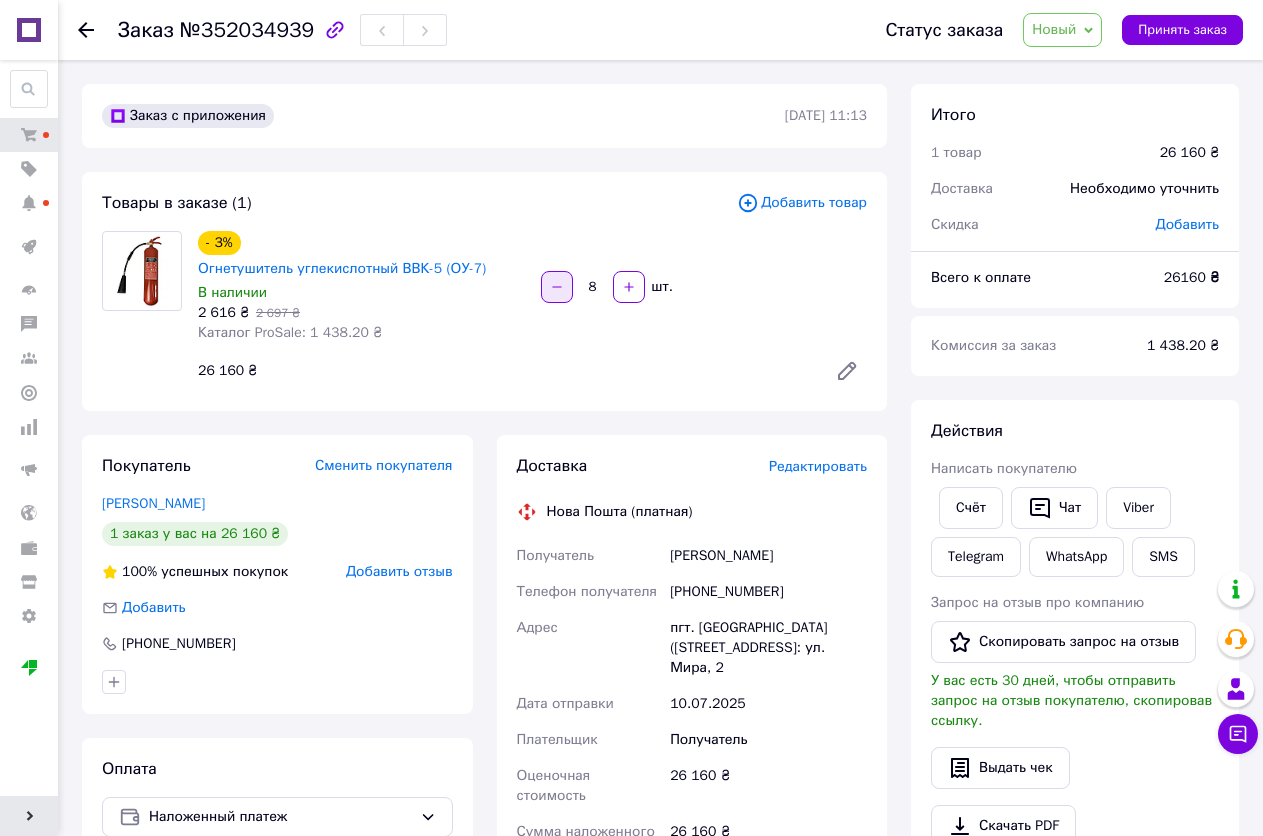 click 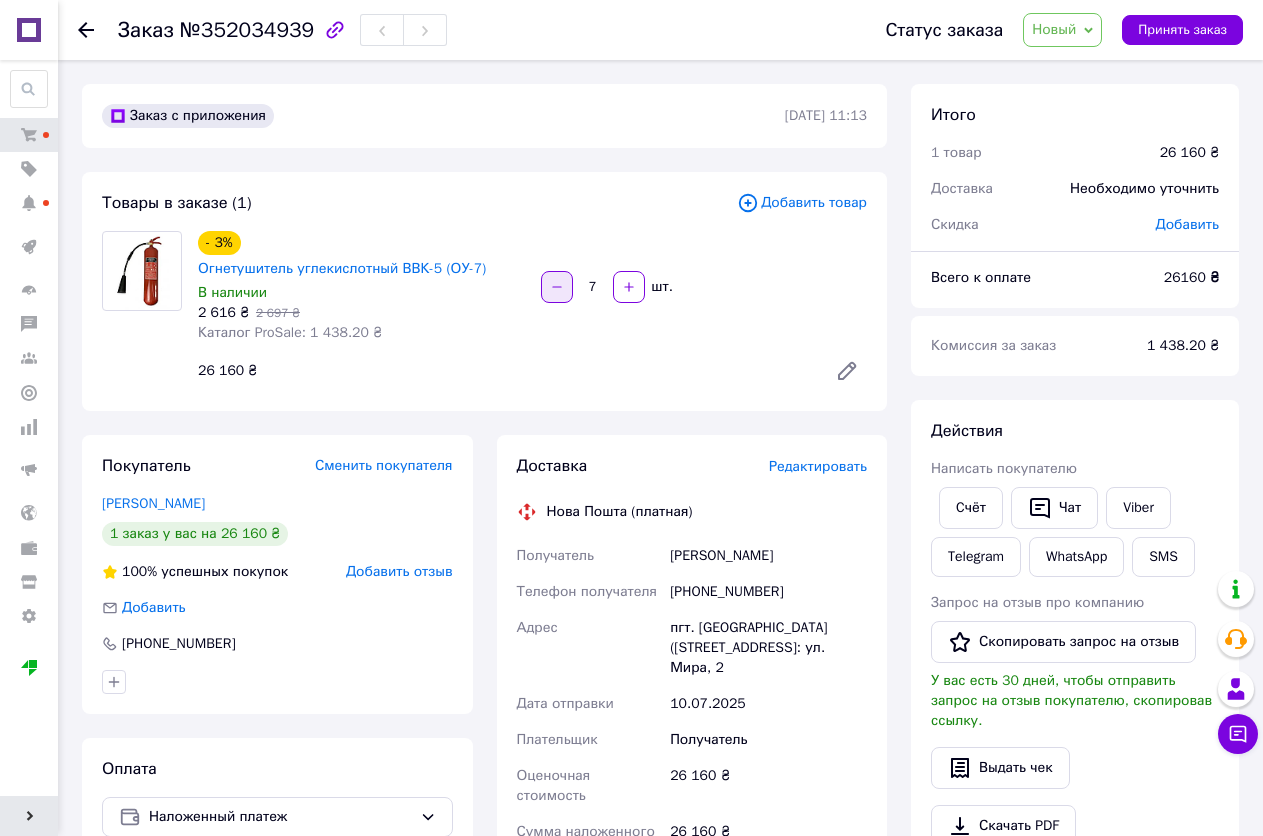 click 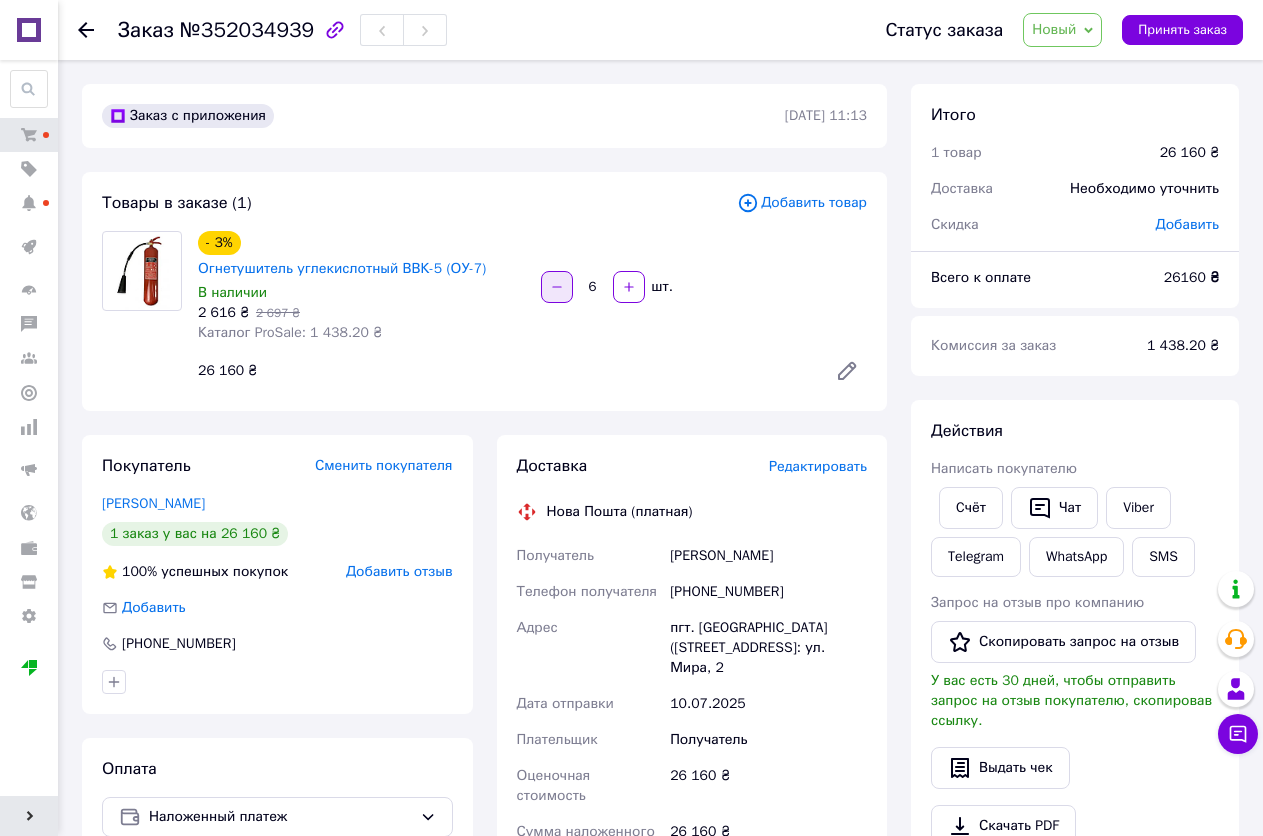 click 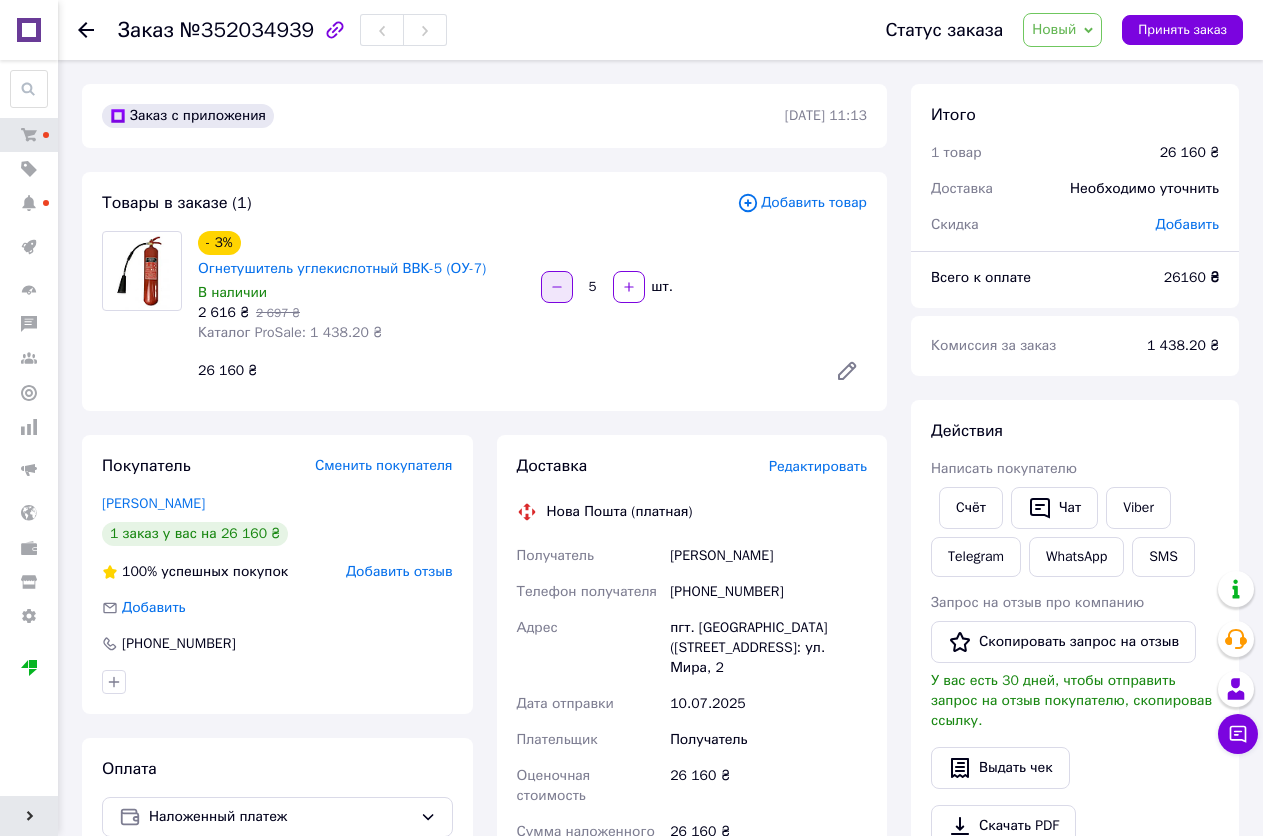 click 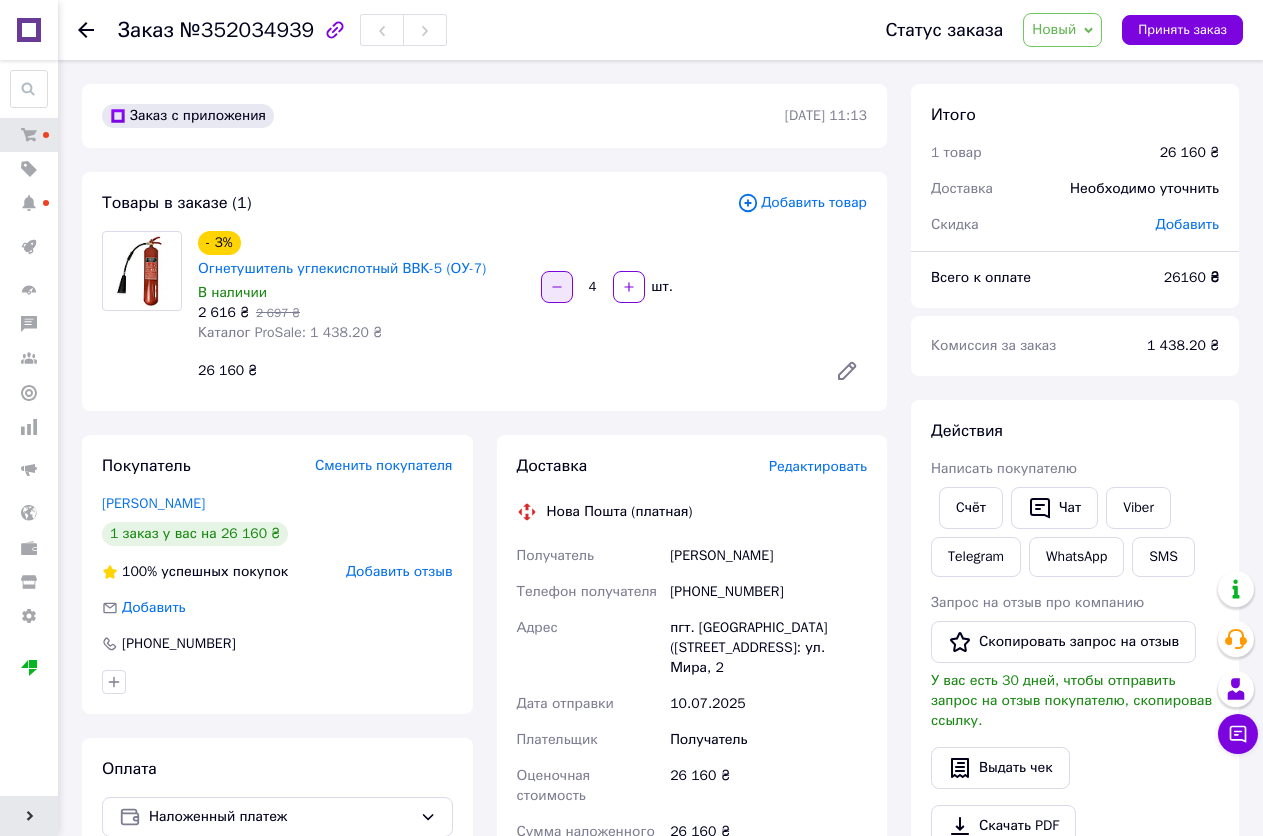 click 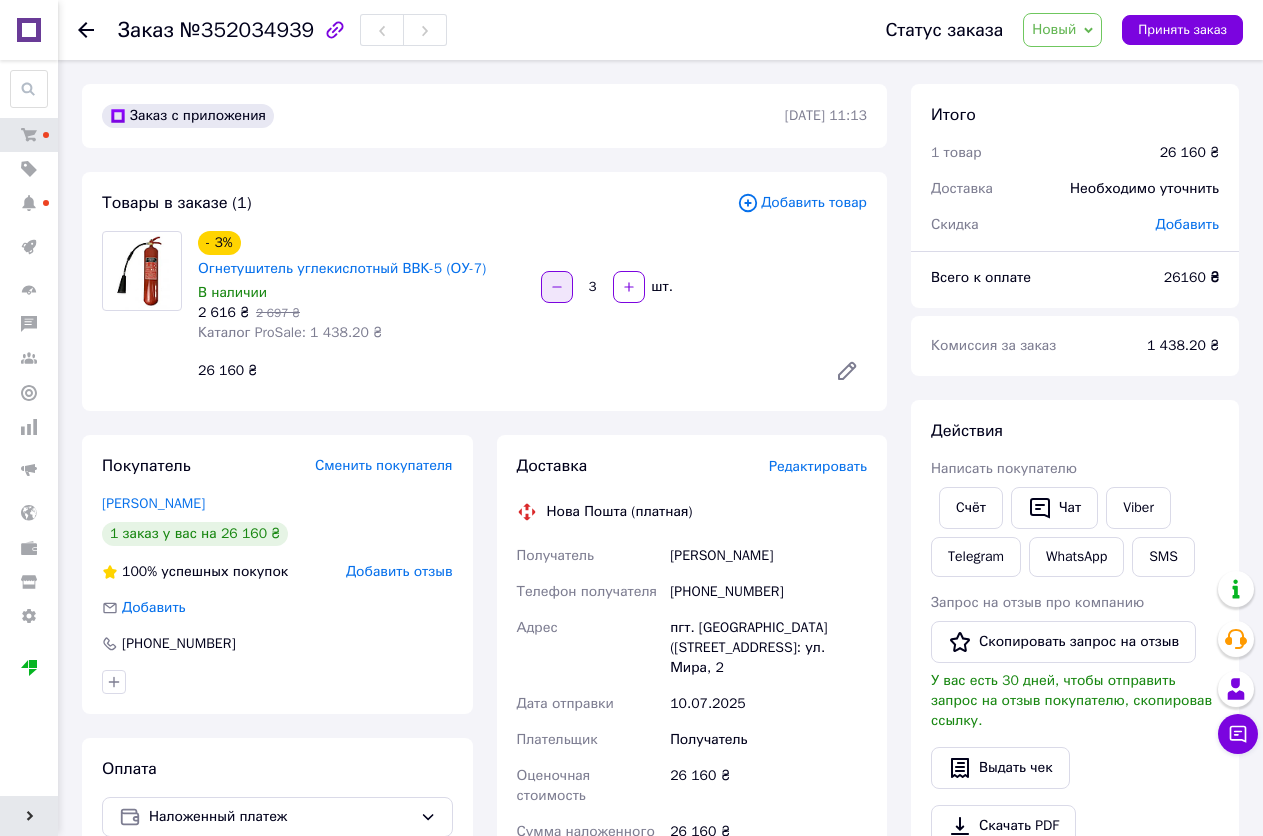 click at bounding box center (557, 287) 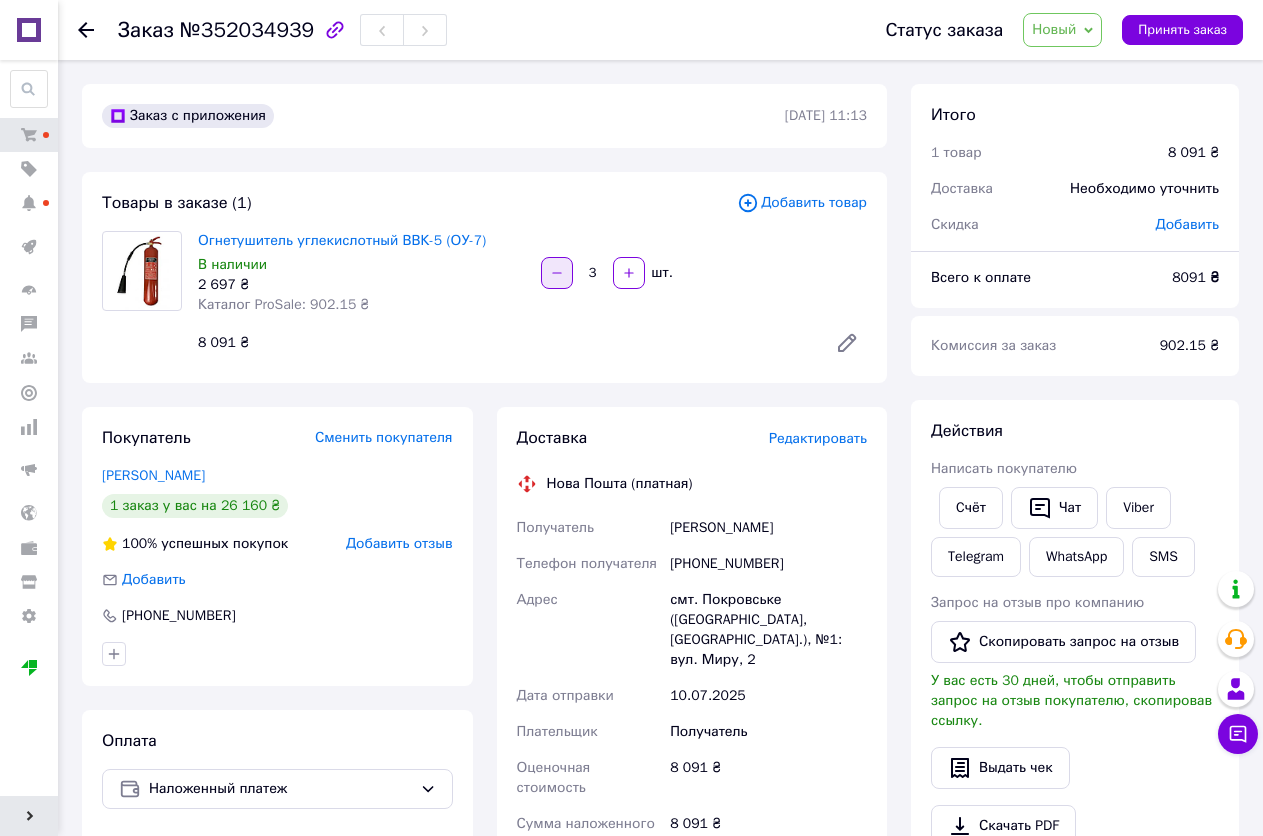 click 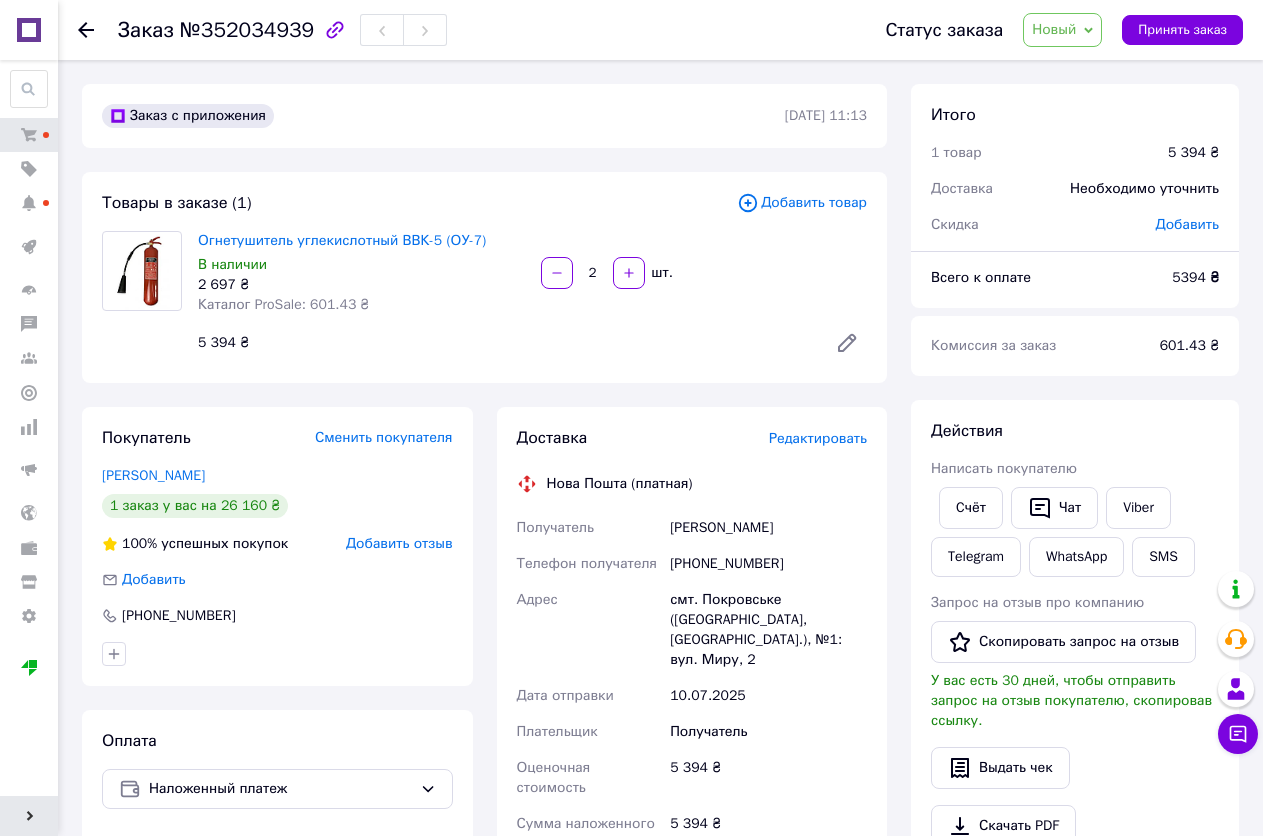 click 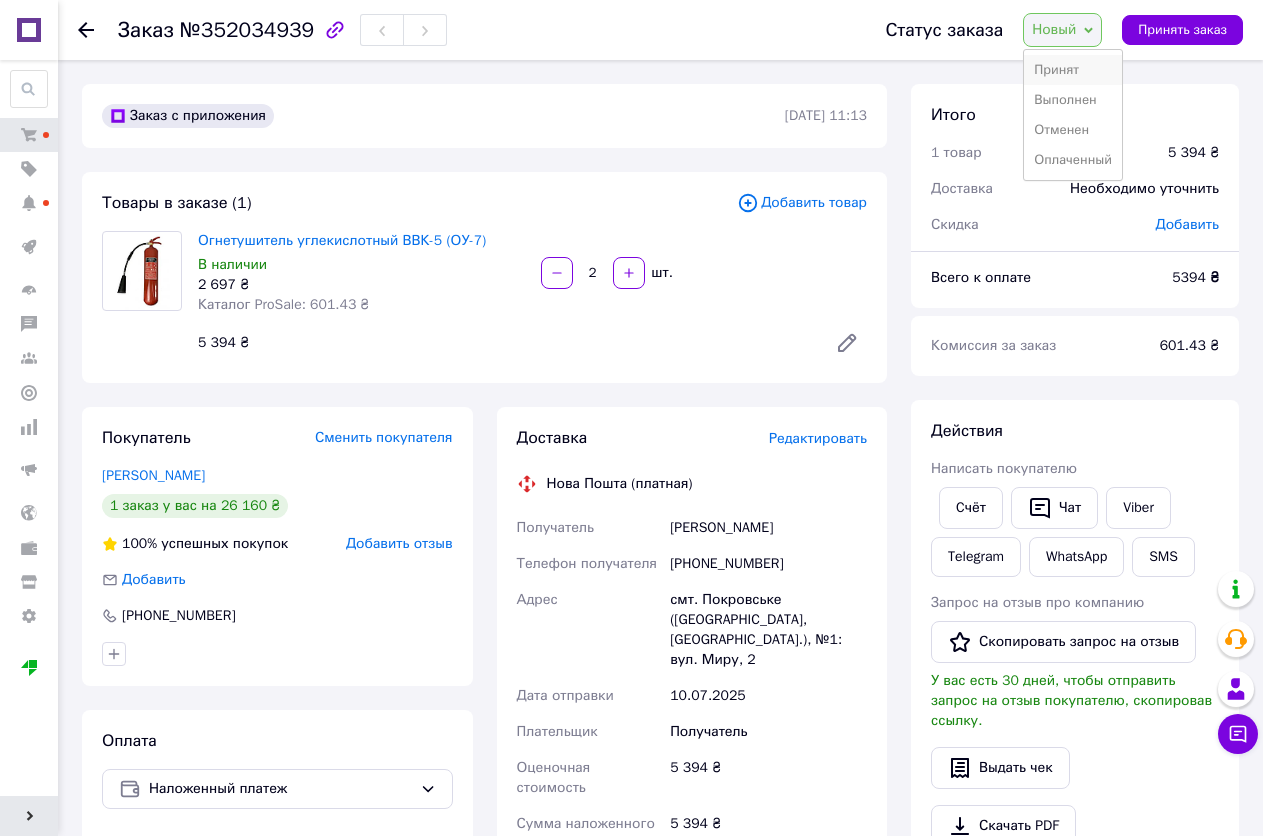 click on "Принят" at bounding box center [1073, 70] 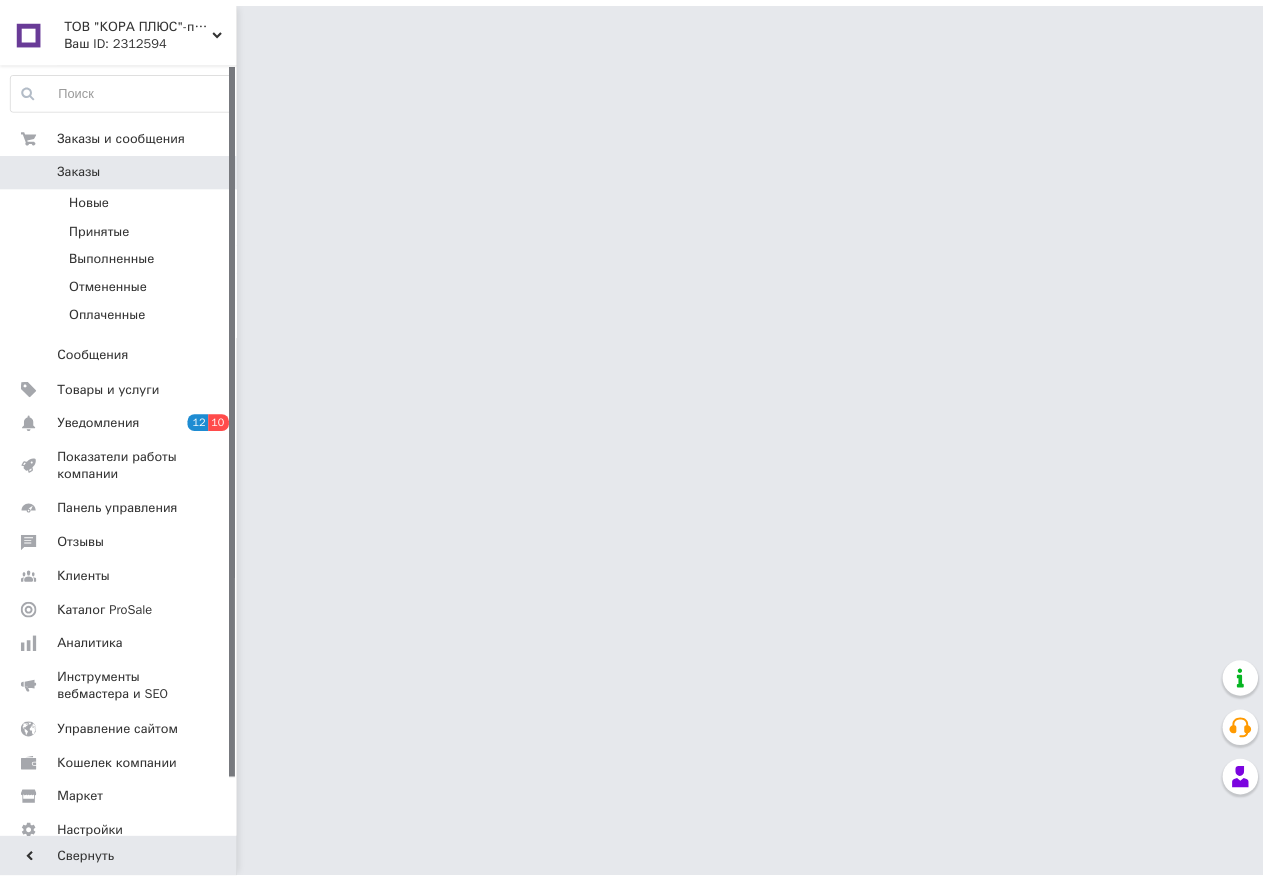 scroll, scrollTop: 0, scrollLeft: 0, axis: both 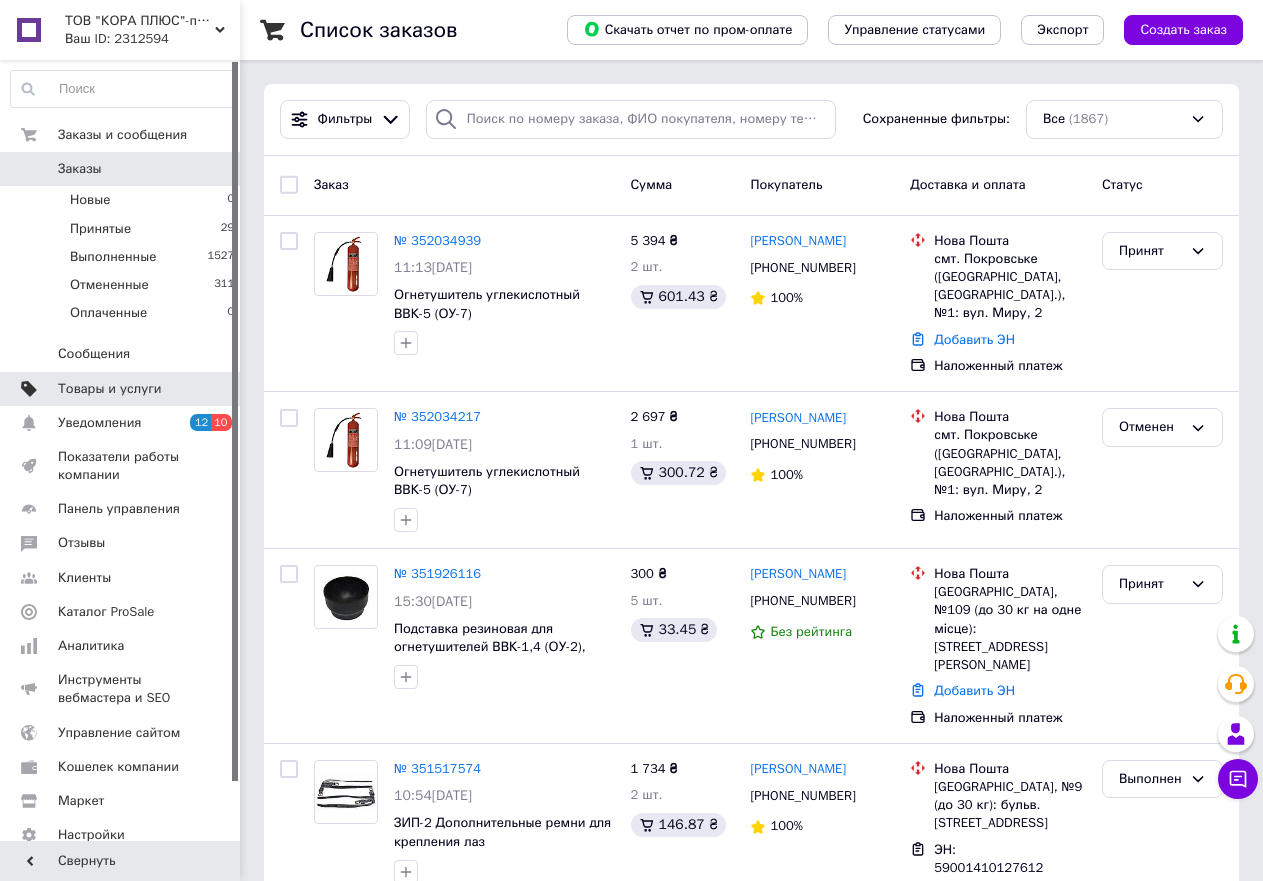 click on "Товары и услуги" at bounding box center (110, 389) 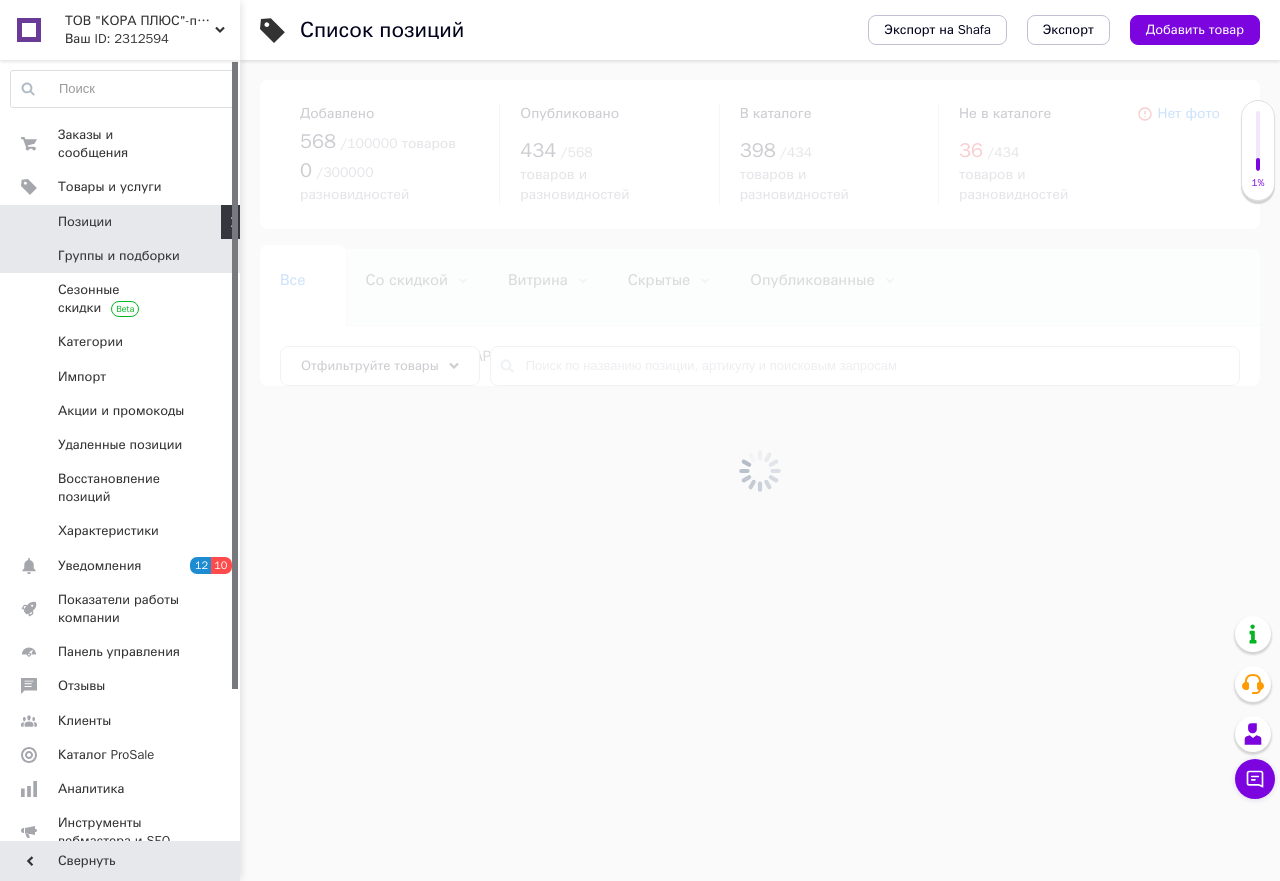 click on "Группы и подборки" at bounding box center (119, 256) 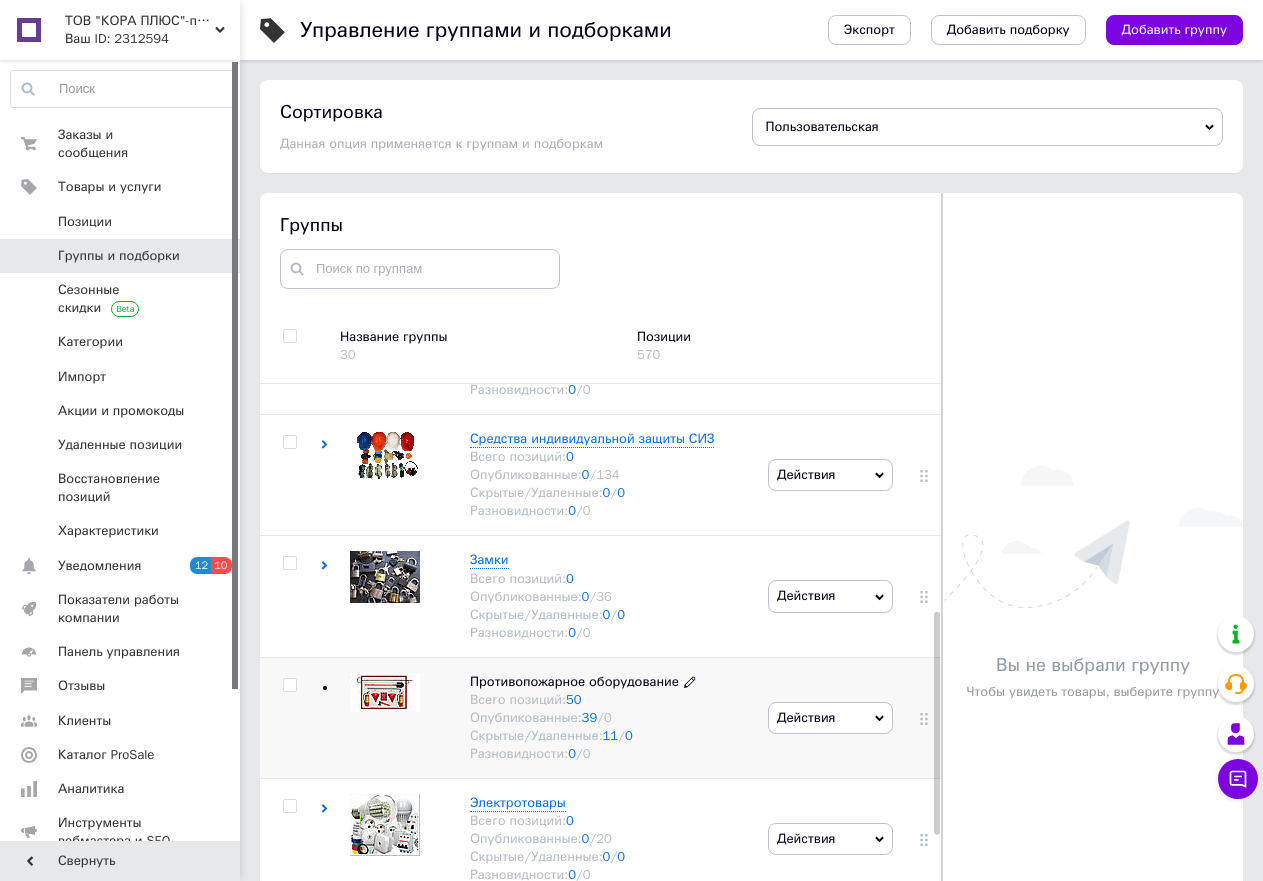scroll, scrollTop: 600, scrollLeft: 0, axis: vertical 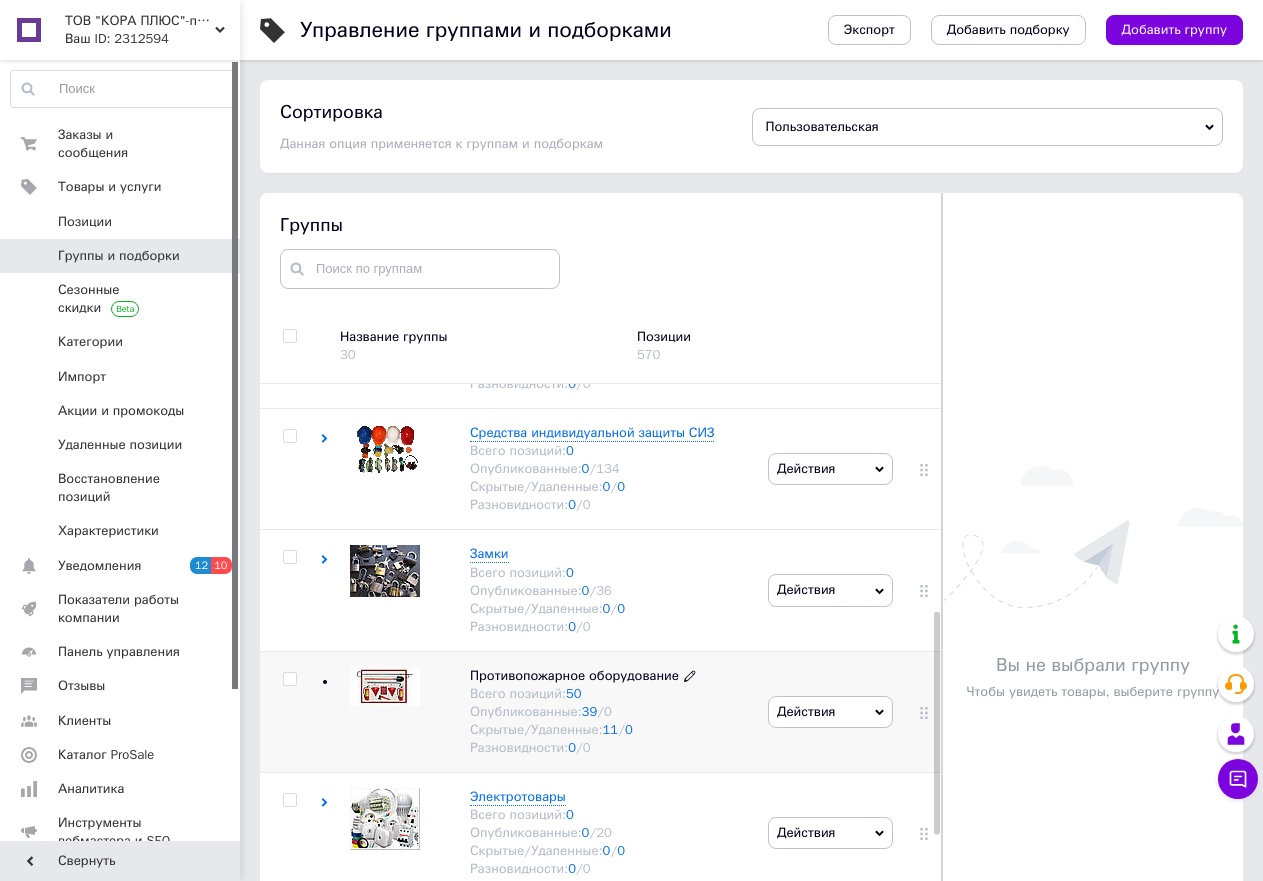 click on "Противопожарное оборудование" at bounding box center [574, 675] 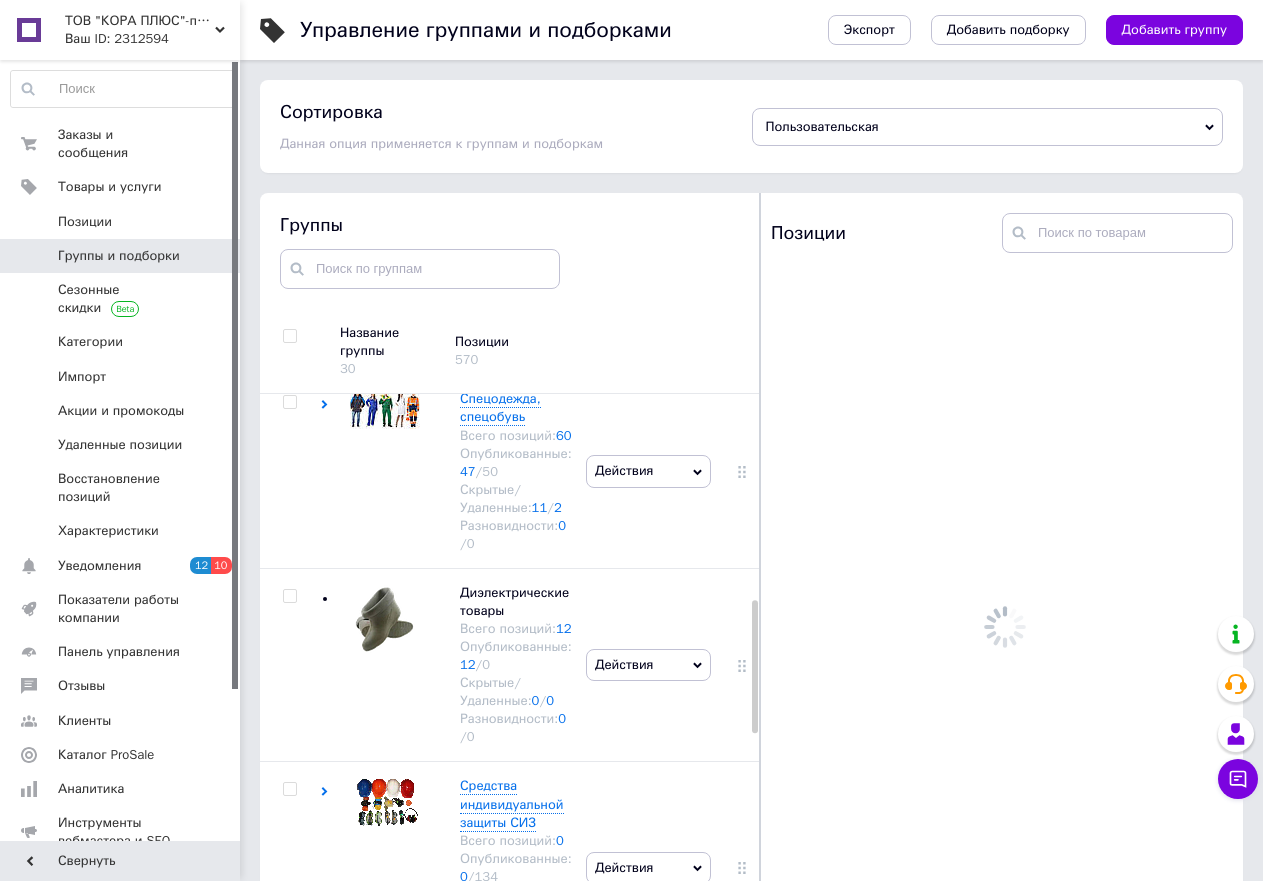 scroll, scrollTop: 896, scrollLeft: 0, axis: vertical 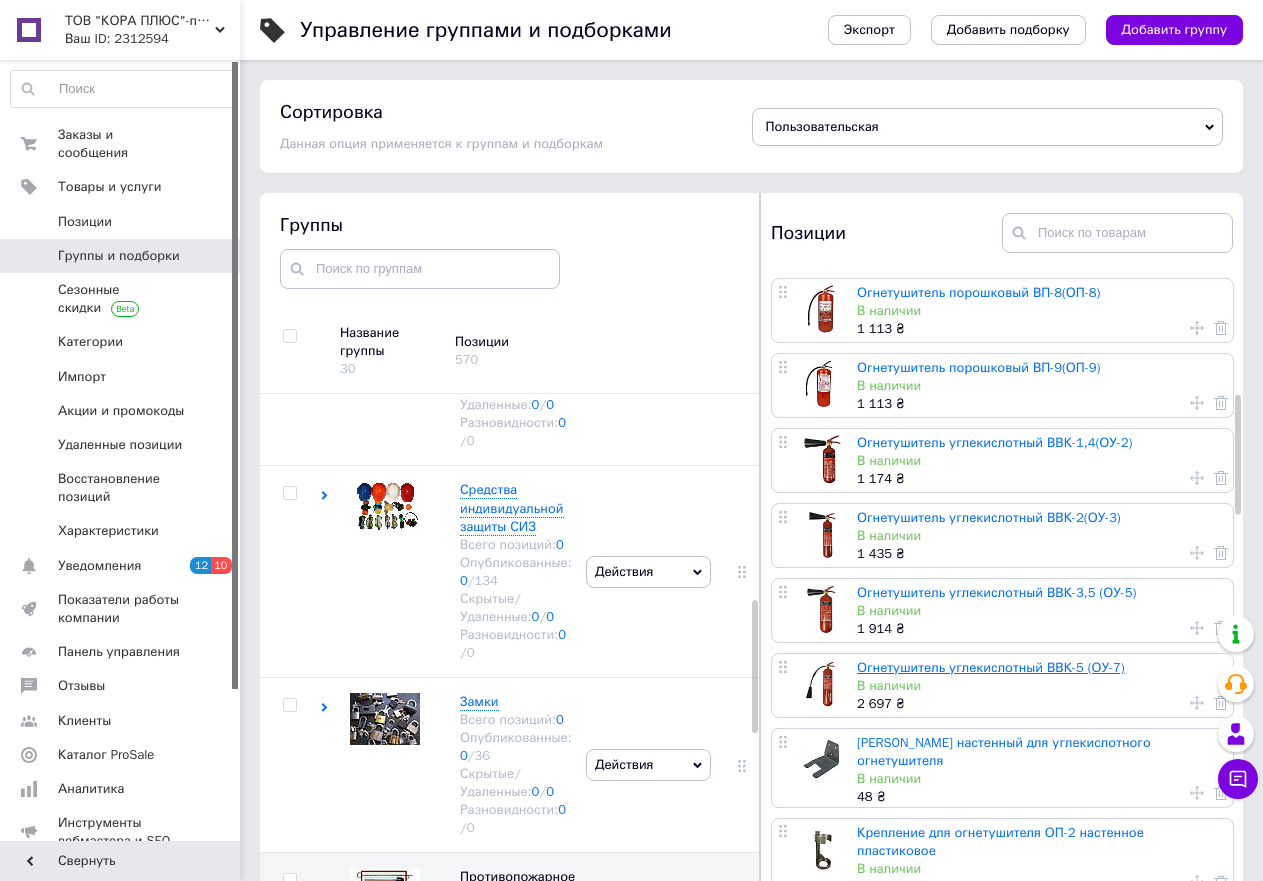 click on "Огнетушитель углекислотный   ВВК-5 (ОУ-7)" at bounding box center (991, 667) 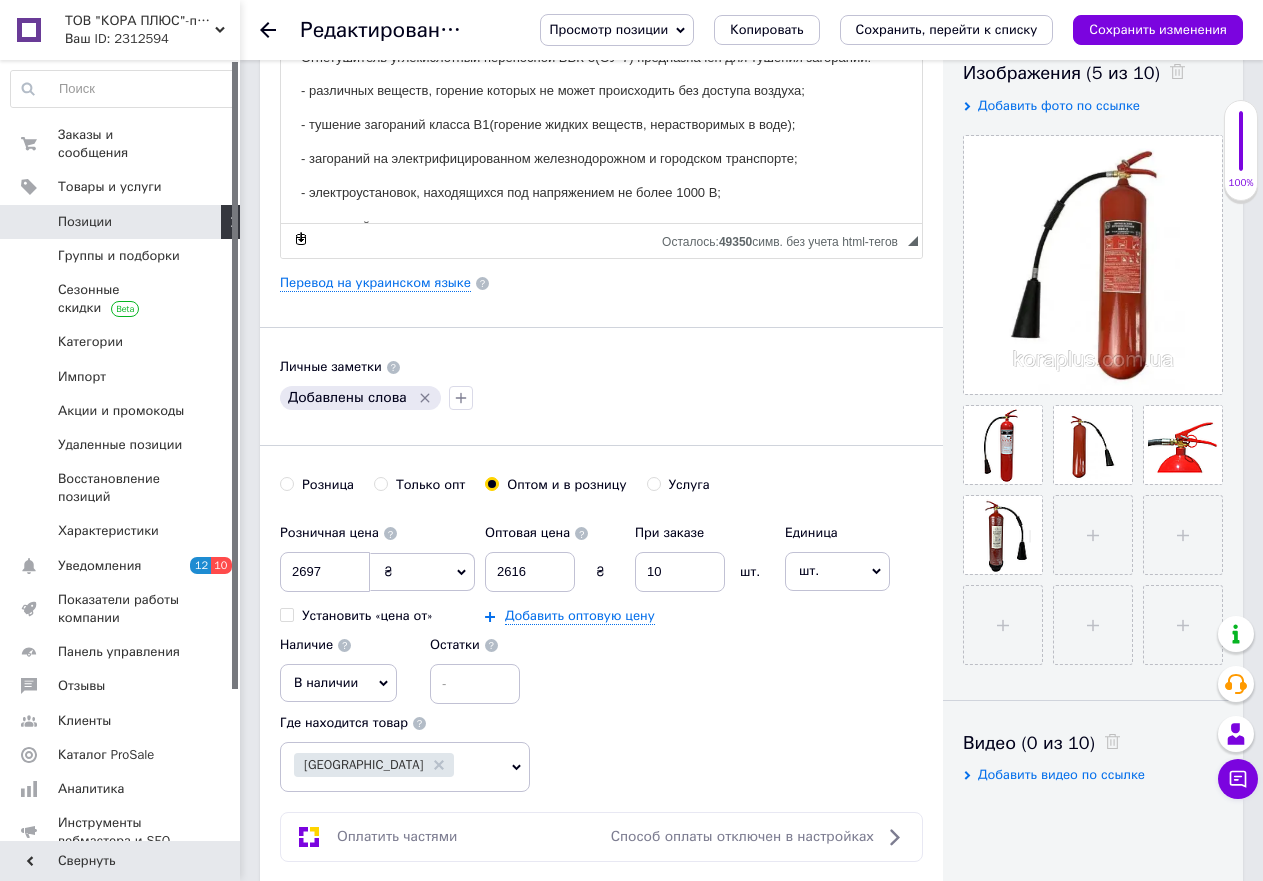 scroll, scrollTop: 500, scrollLeft: 0, axis: vertical 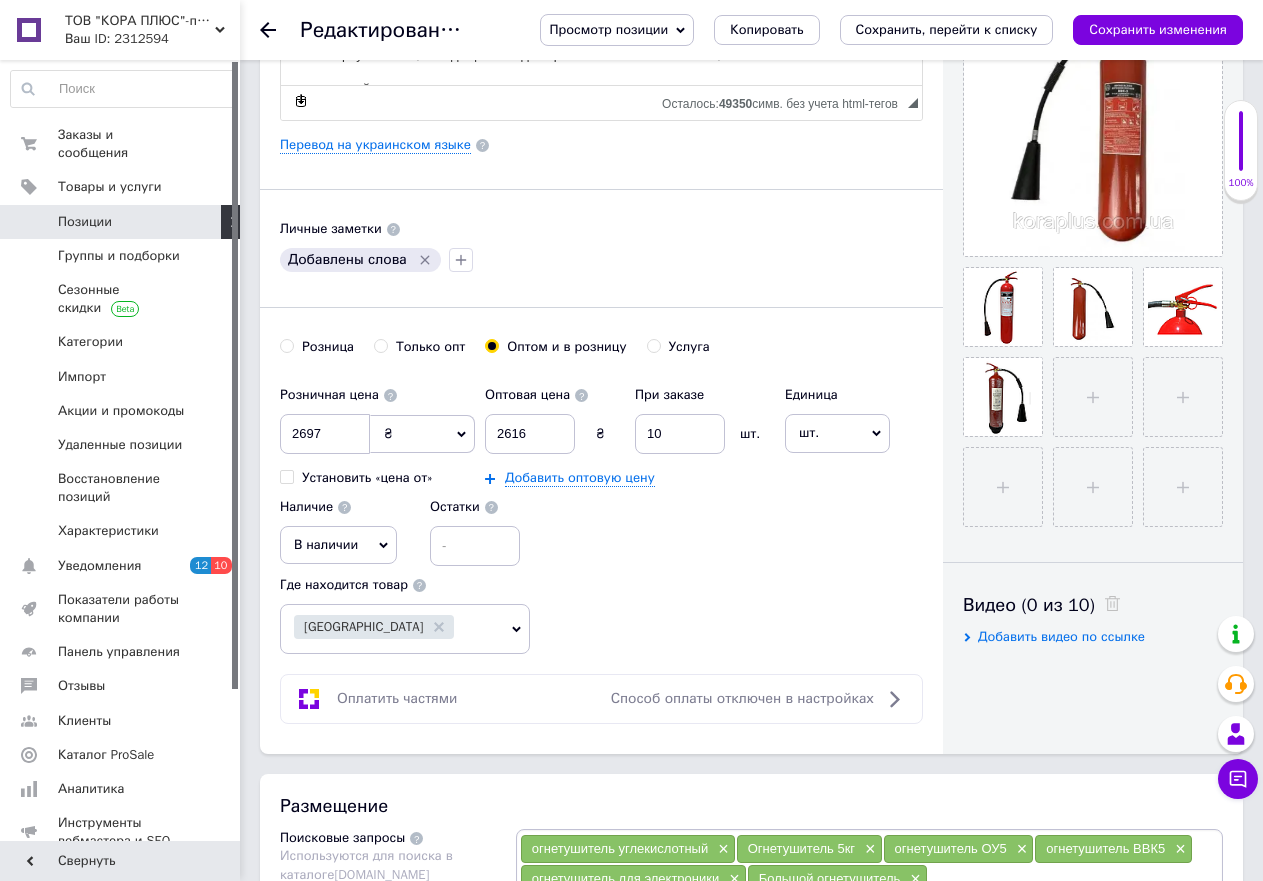 click 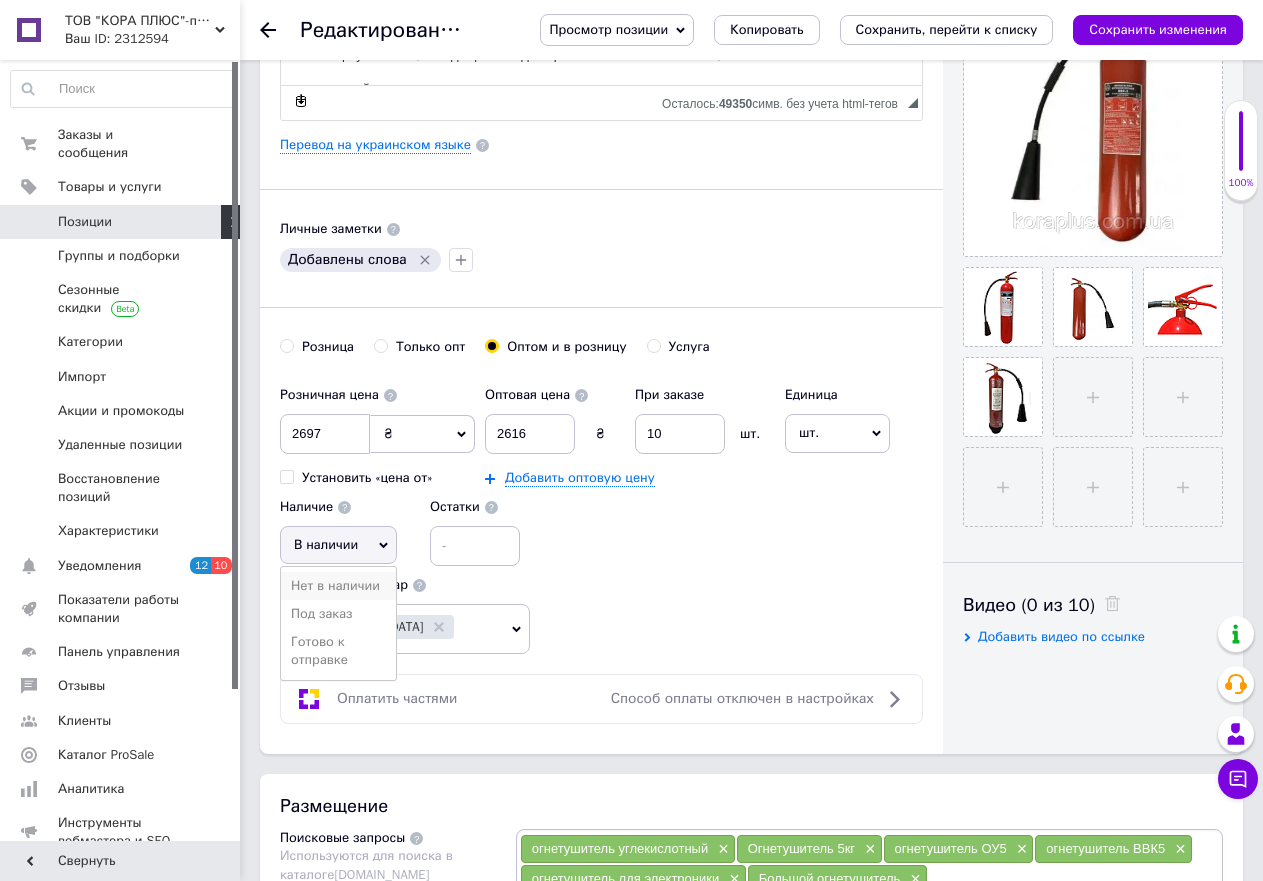 click on "Нет в наличии" at bounding box center [338, 586] 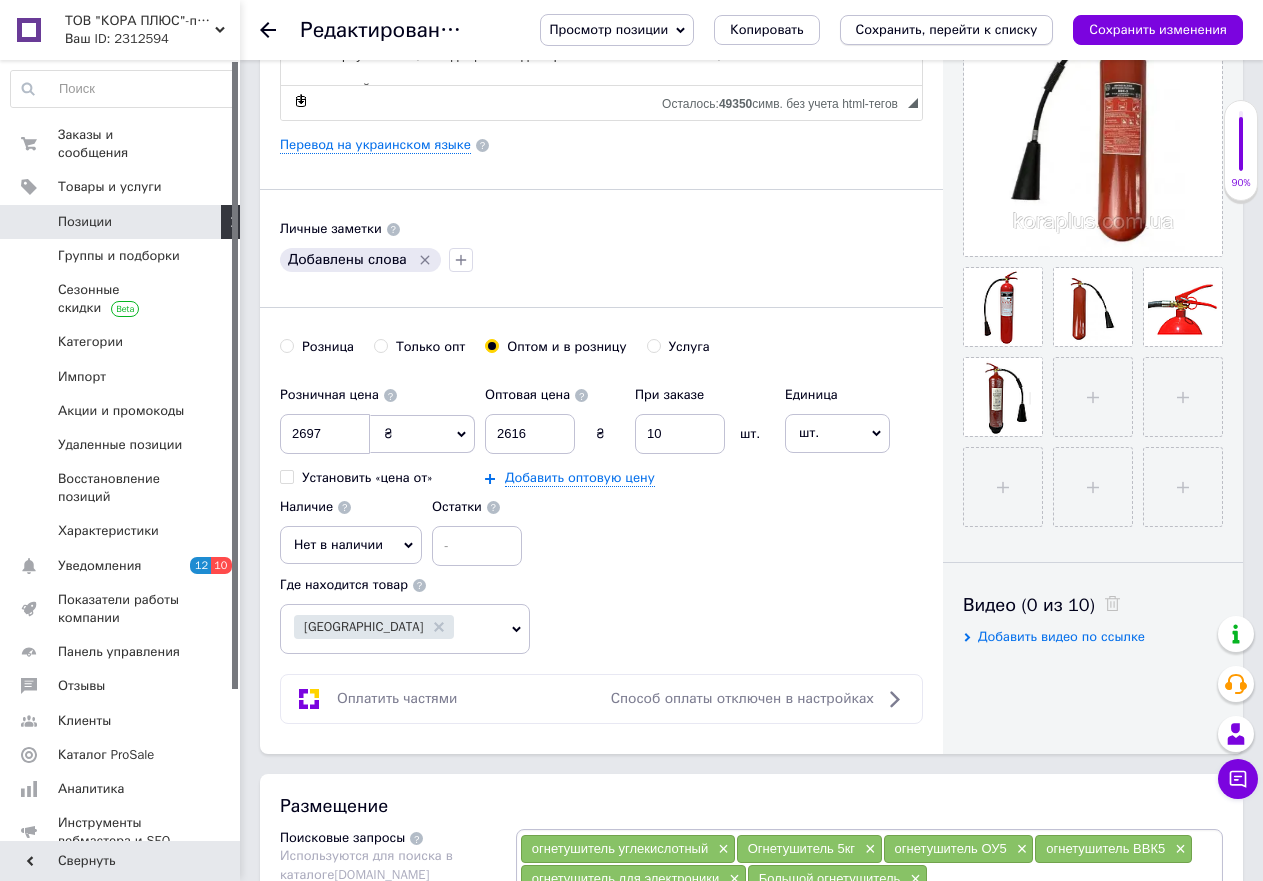 click on "Сохранить, перейти к списку" at bounding box center (947, 29) 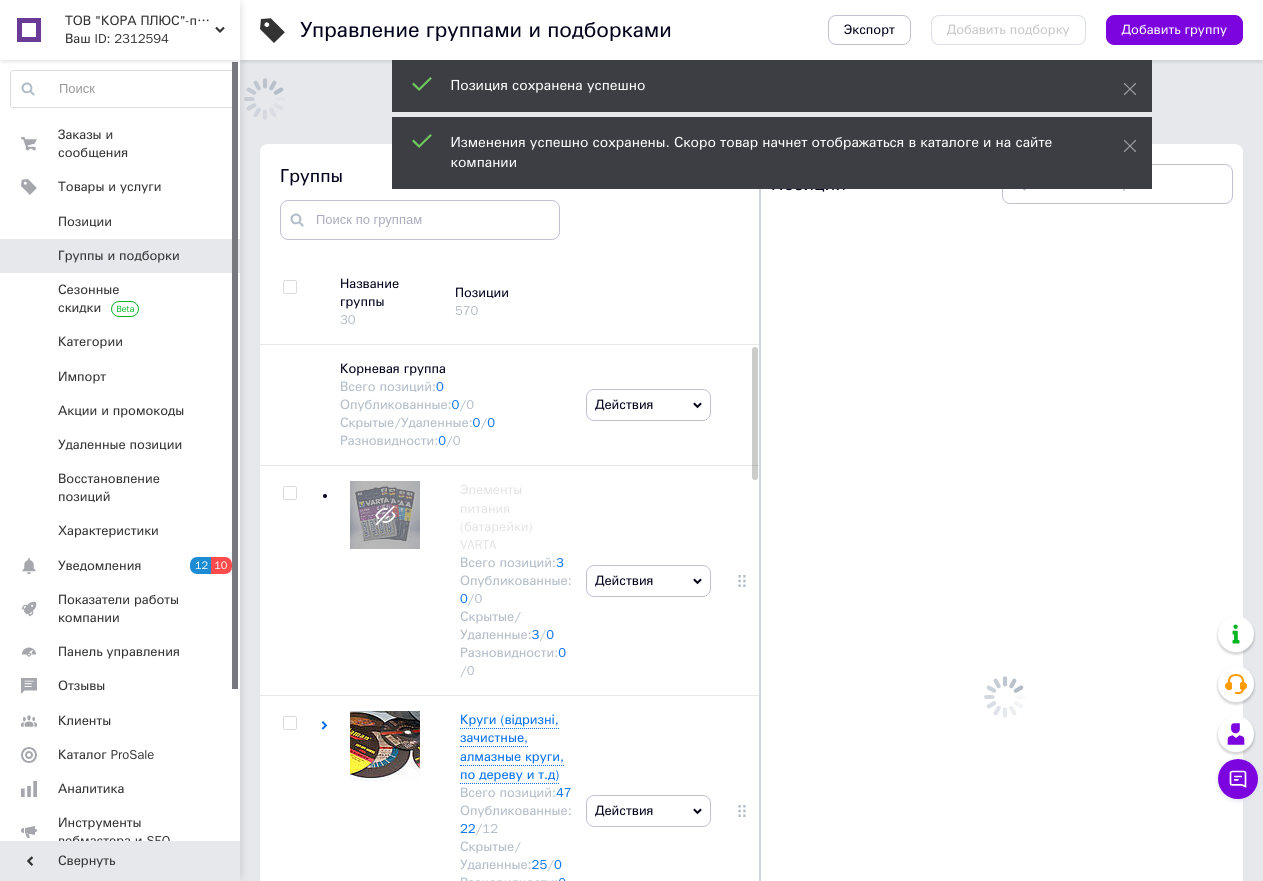 scroll, scrollTop: 113, scrollLeft: 0, axis: vertical 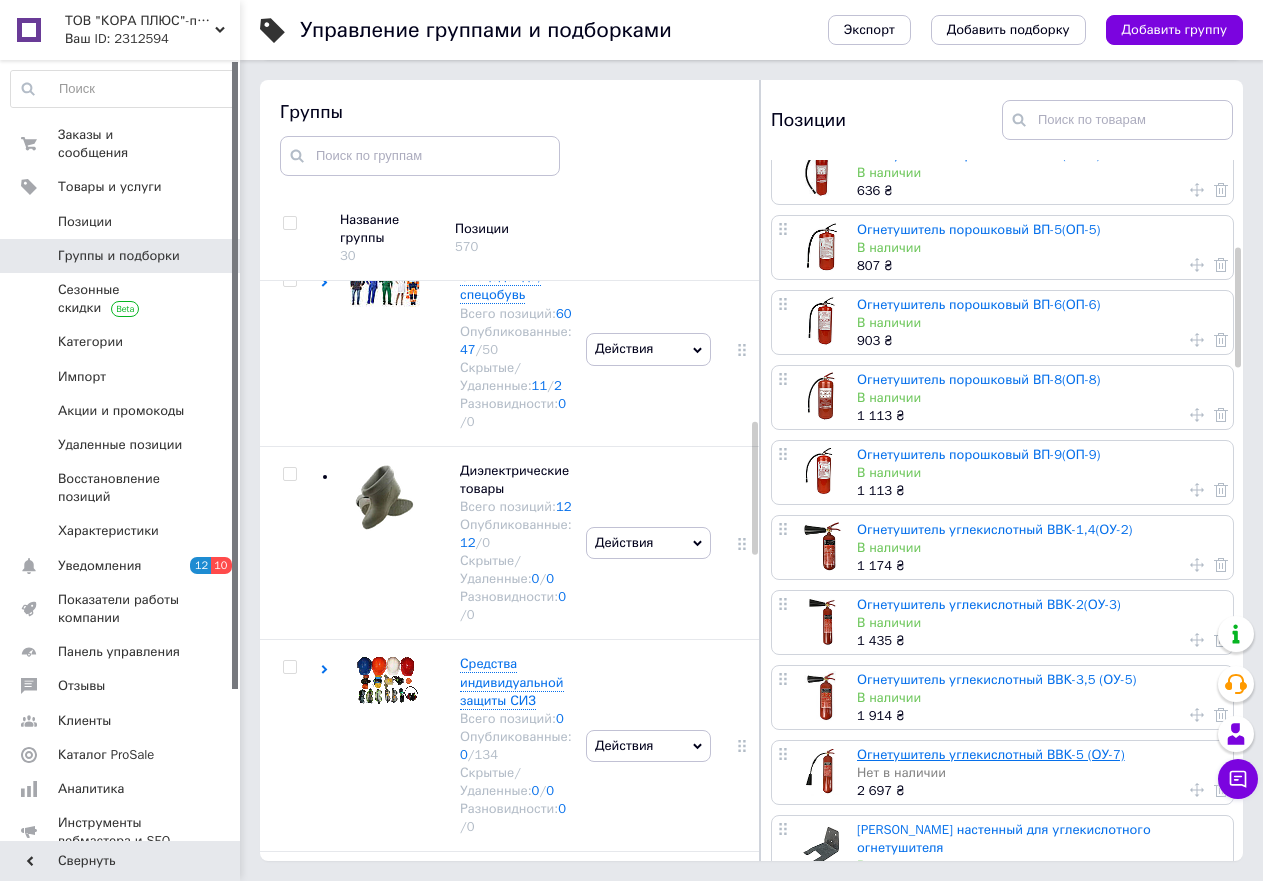 click on "Огнетушитель углекислотный   ВВК-5 (ОУ-7)" at bounding box center [991, 754] 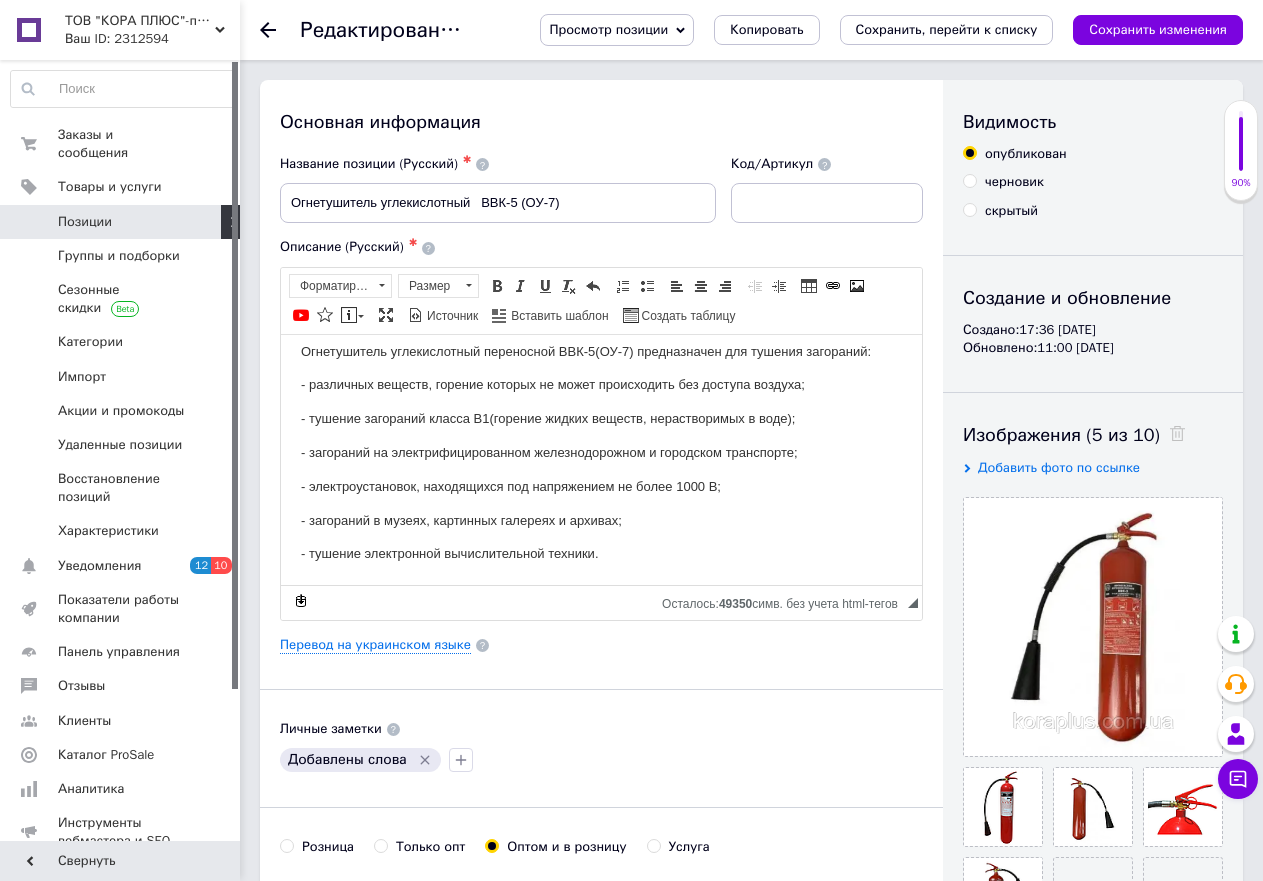 scroll, scrollTop: 0, scrollLeft: 0, axis: both 